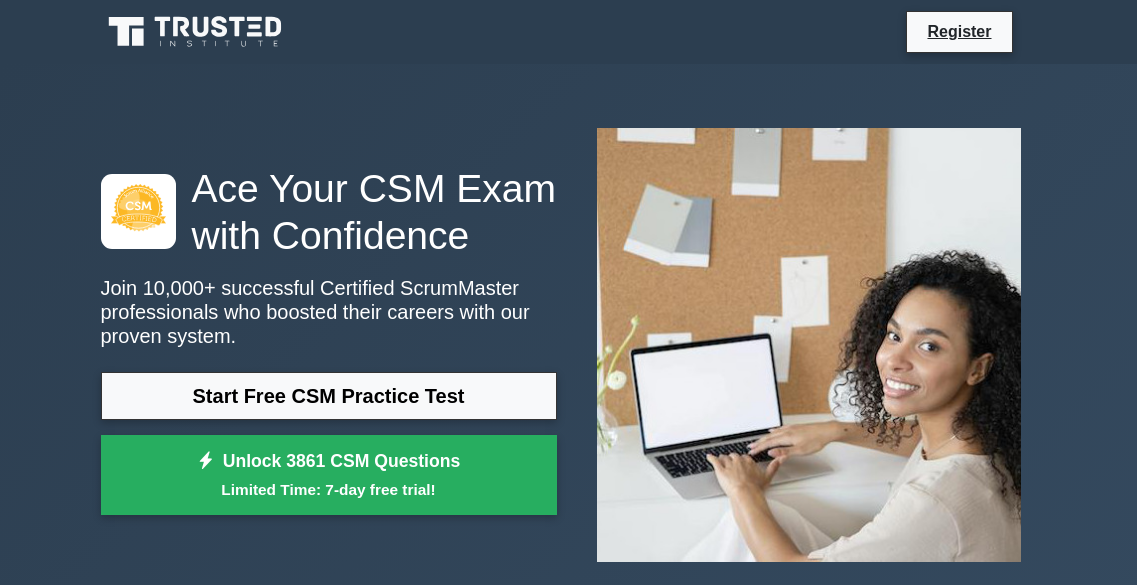 scroll, scrollTop: 0, scrollLeft: 0, axis: both 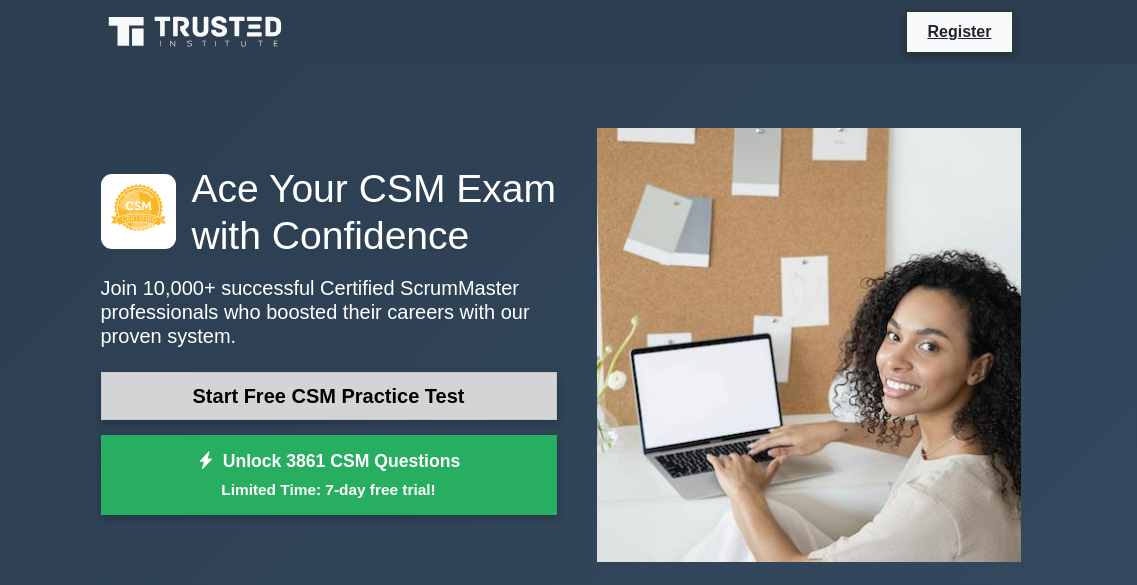 click on "Start Free CSM Practice Test" at bounding box center [329, 396] 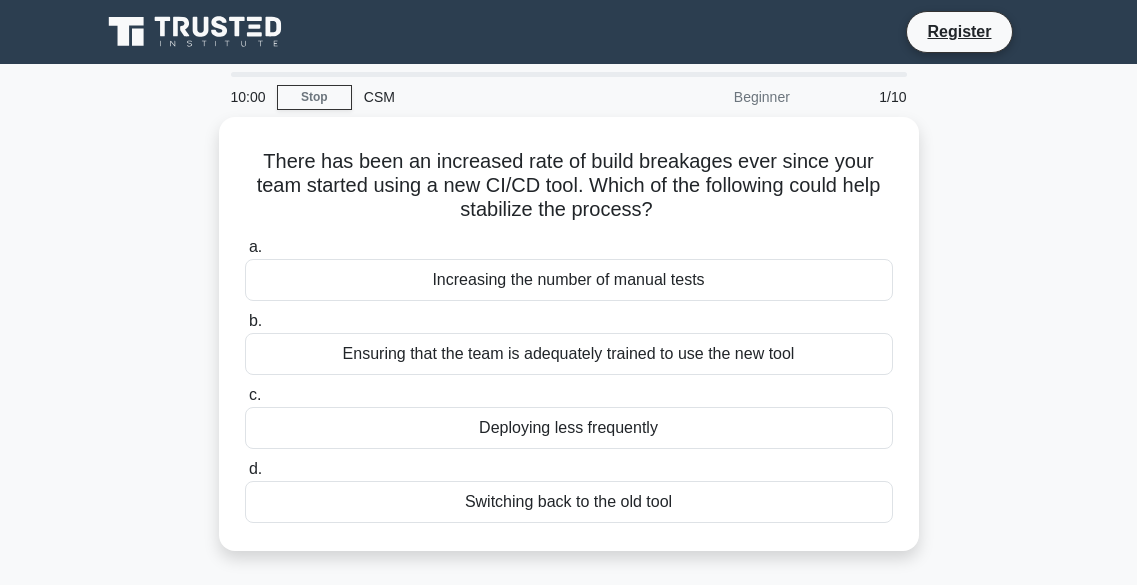 scroll, scrollTop: 0, scrollLeft: 0, axis: both 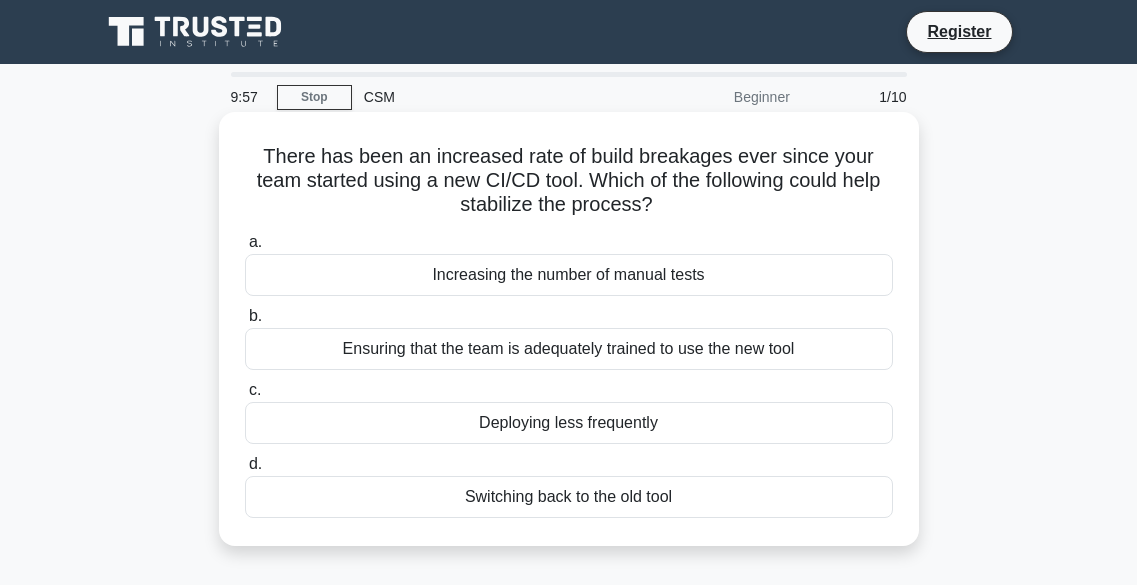 drag, startPoint x: 273, startPoint y: 156, endPoint x: 679, endPoint y: 202, distance: 408.5976 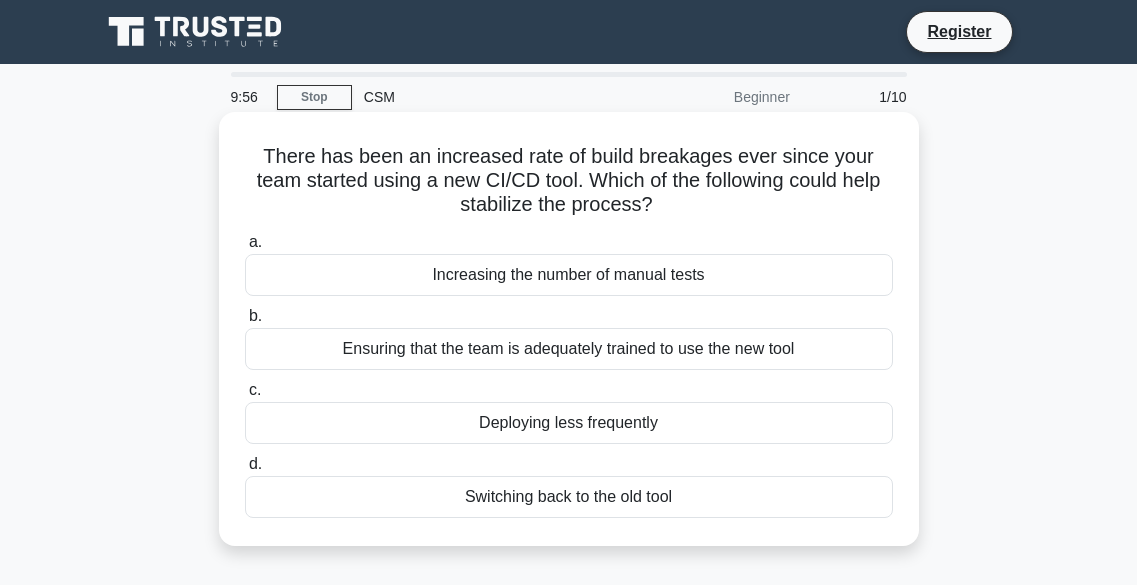 click on ".spinner_0XTQ{transform-origin:center;animation:spinner_y6GP .75s linear infinite}@keyframes spinner_y6GP{100%{transform:rotate(360deg)}}" 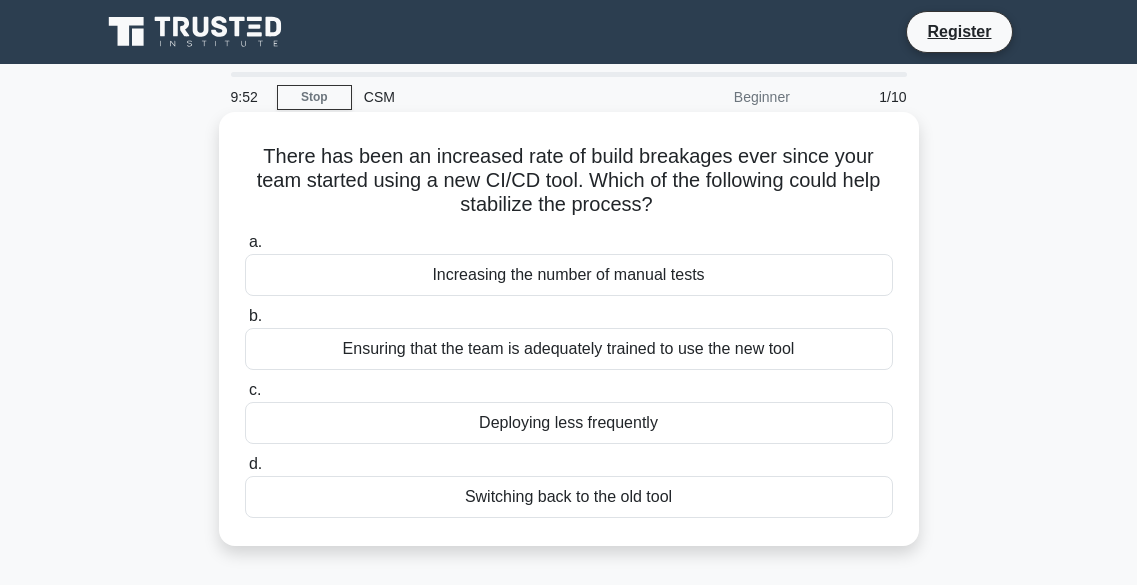 click on "There has been an increased rate of build breakages ever since your team started using a new CI/CD tool. Which of the following could help stabilize the process?
.spinner_0XTQ{transform-origin:center;animation:spinner_y6GP .75s linear infinite}@keyframes spinner_y6GP{100%{transform:rotate(360deg)}}" at bounding box center (569, 181) 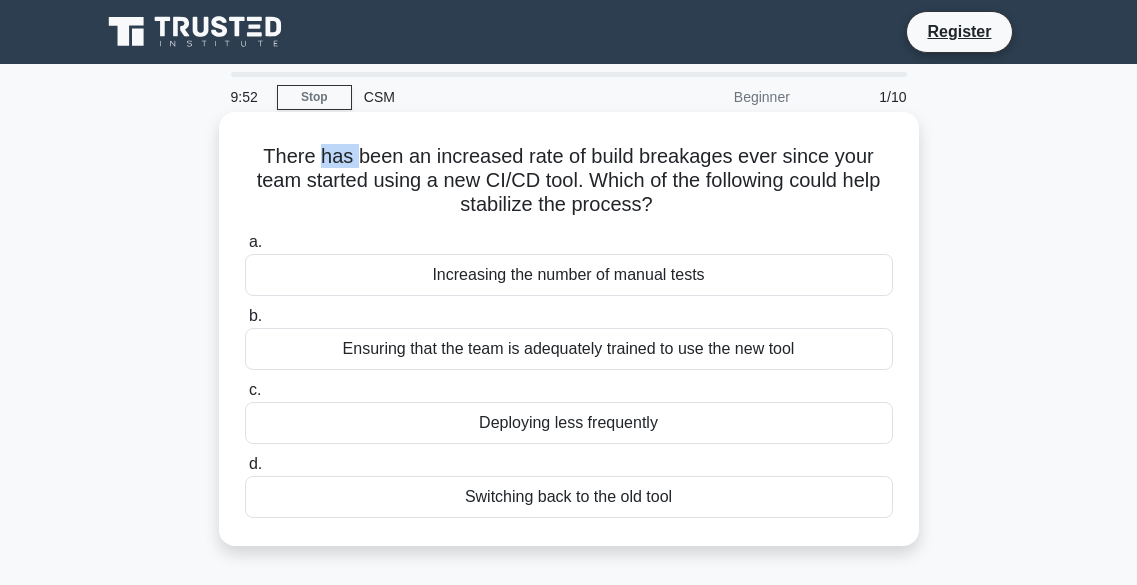 click on "There has been an increased rate of build breakages ever since your team started using a new CI/CD tool. Which of the following could help stabilize the process?
.spinner_0XTQ{transform-origin:center;animation:spinner_y6GP .75s linear infinite}@keyframes spinner_y6GP{100%{transform:rotate(360deg)}}" at bounding box center [569, 181] 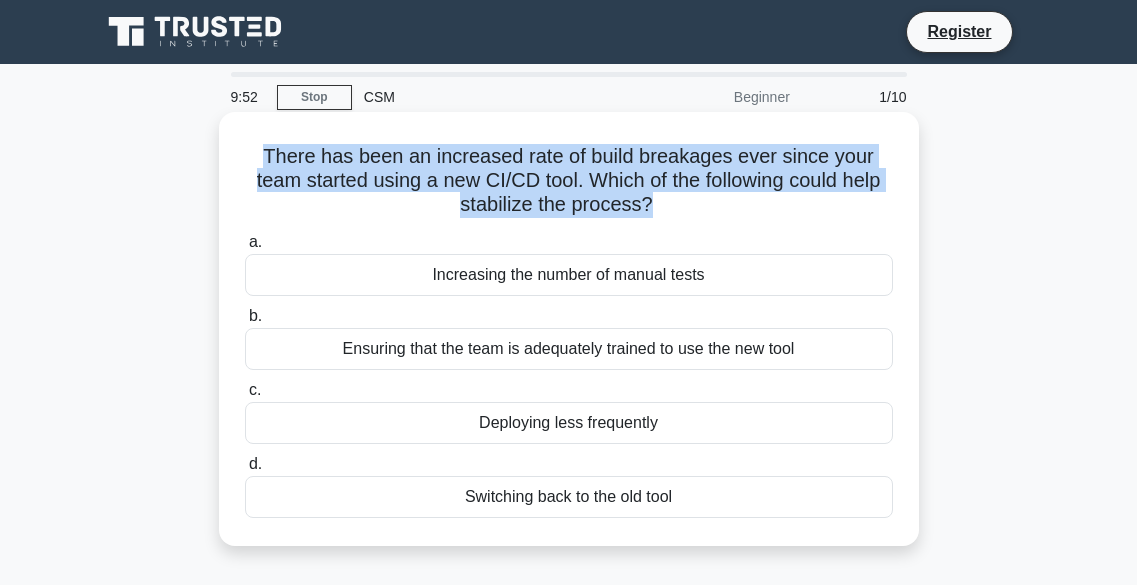 click on "There has been an increased rate of build breakages ever since your team started using a new CI/CD tool. Which of the following could help stabilize the process?
.spinner_0XTQ{transform-origin:center;animation:spinner_y6GP .75s linear infinite}@keyframes spinner_y6GP{100%{transform:rotate(360deg)}}" at bounding box center [569, 181] 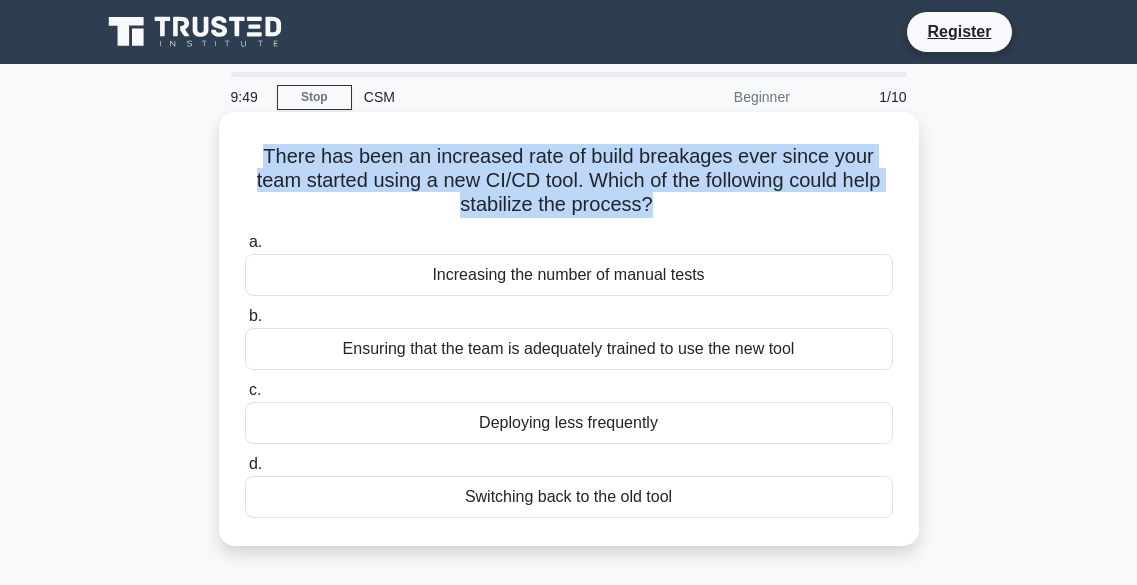 click on "There has been an increased rate of build breakages ever since your team started using a new CI/CD tool. Which of the following could help stabilize the process?
.spinner_0XTQ{transform-origin:center;animation:spinner_y6GP .75s linear infinite}@keyframes spinner_y6GP{100%{transform:rotate(360deg)}}" at bounding box center [569, 181] 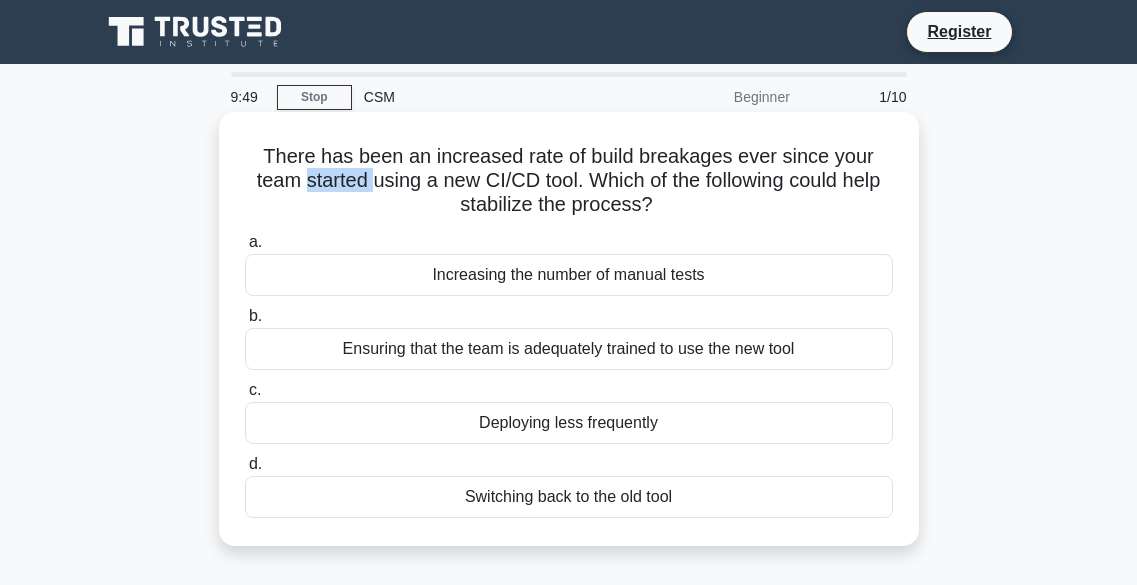 click on "There has been an increased rate of build breakages ever since your team started using a new CI/CD tool. Which of the following could help stabilize the process?
.spinner_0XTQ{transform-origin:center;animation:spinner_y6GP .75s linear infinite}@keyframes spinner_y6GP{100%{transform:rotate(360deg)}}" at bounding box center [569, 181] 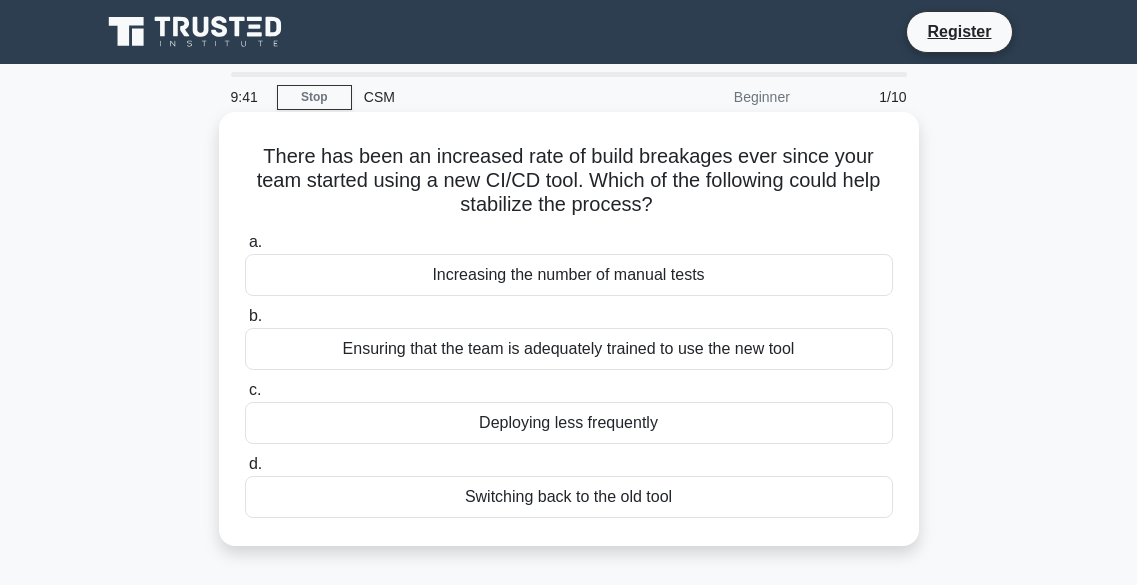click on "Ensuring that the team is adequately trained to use the new tool" at bounding box center (569, 349) 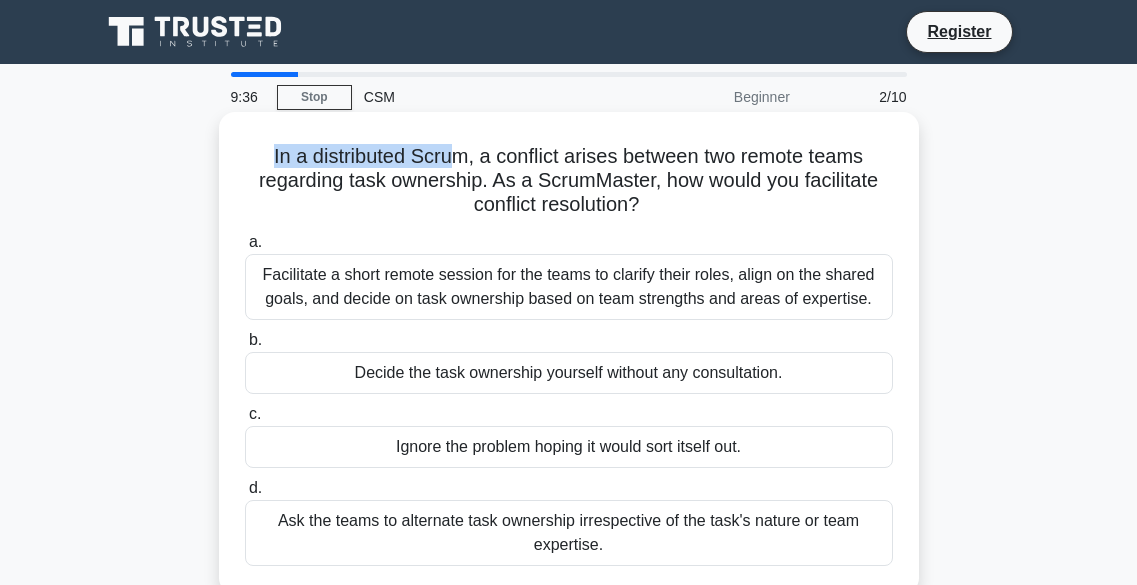 drag, startPoint x: 269, startPoint y: 156, endPoint x: 453, endPoint y: 164, distance: 184.17383 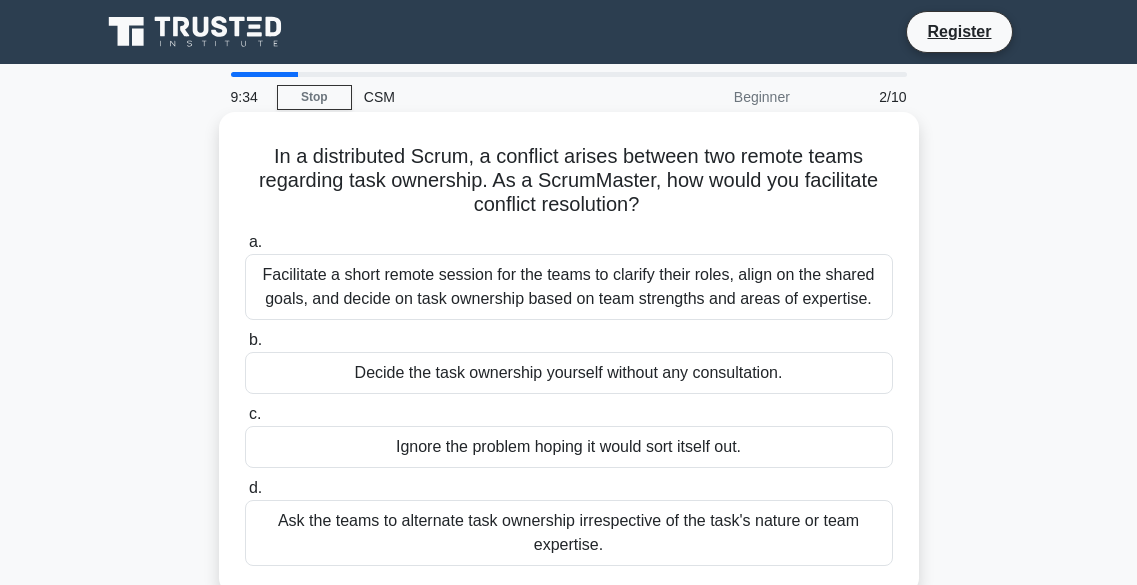click on "In a distributed Scrum, a conflict arises between two remote teams regarding task ownership. As a ScrumMaster, how would you facilitate conflict resolution?
.spinner_0XTQ{transform-origin:center;animation:spinner_y6GP .75s linear infinite}@keyframes spinner_y6GP{100%{transform:rotate(360deg)}}" at bounding box center [569, 181] 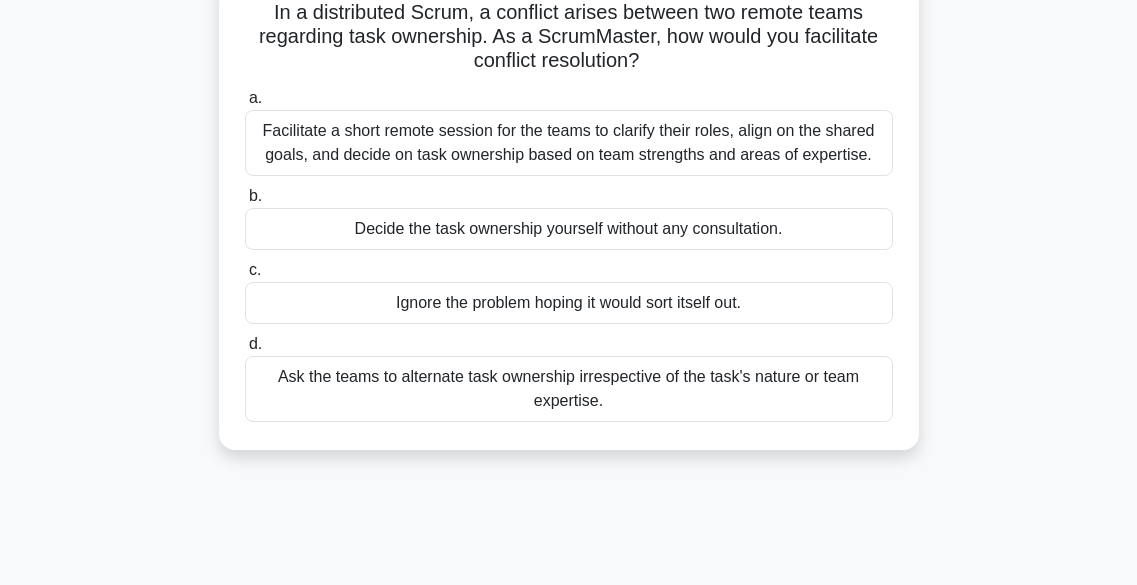 scroll, scrollTop: 145, scrollLeft: 0, axis: vertical 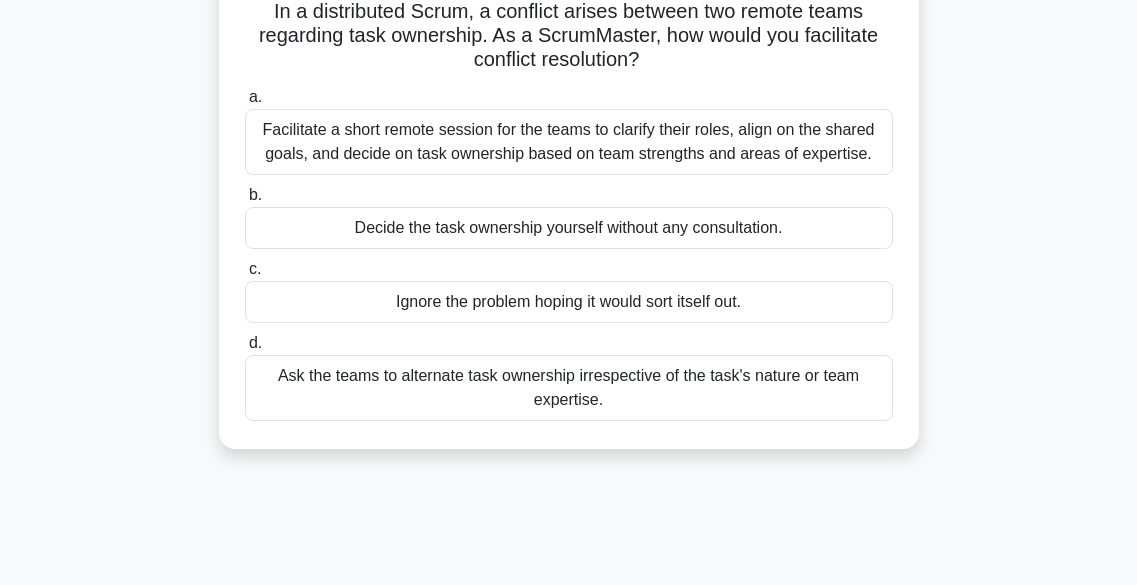 click on "Facilitate a short remote session for the teams to clarify their roles, align on the shared goals, and decide on task ownership based on team strengths and areas of expertise." at bounding box center (569, 142) 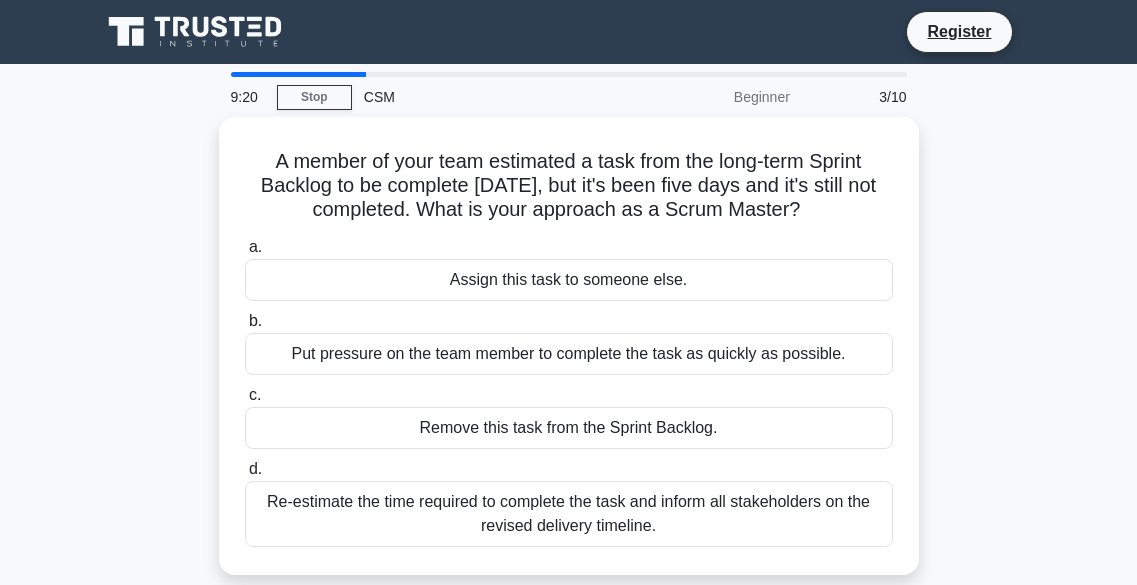 scroll, scrollTop: 0, scrollLeft: 0, axis: both 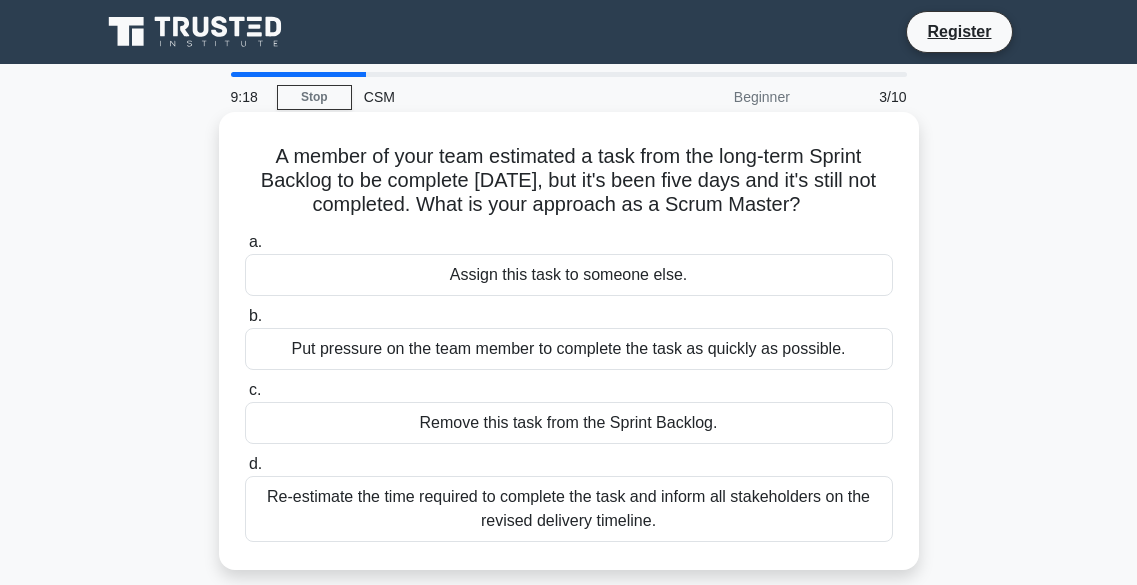 drag, startPoint x: 264, startPoint y: 160, endPoint x: 877, endPoint y: 217, distance: 615.64435 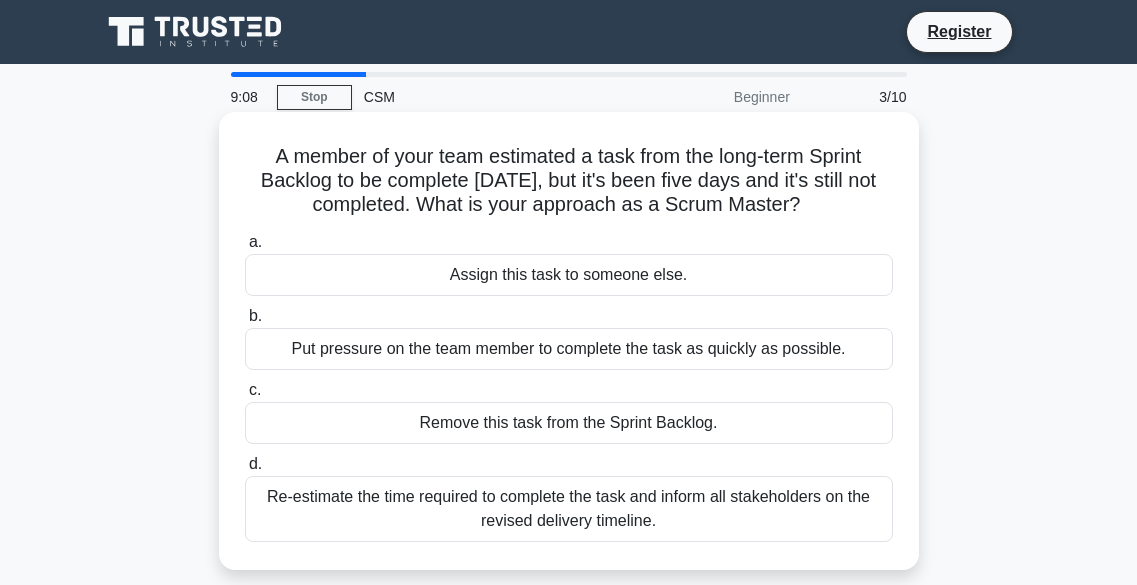 click on "A member of your team estimated a task from the long-term Sprint Backlog to be complete within three days, but it's been five days and it's still not completed. What is your approach as a Scrum Master?
.spinner_0XTQ{transform-origin:center;animation:spinner_y6GP .75s linear infinite}@keyframes spinner_y6GP{100%{transform:rotate(360deg)}}" at bounding box center (569, 181) 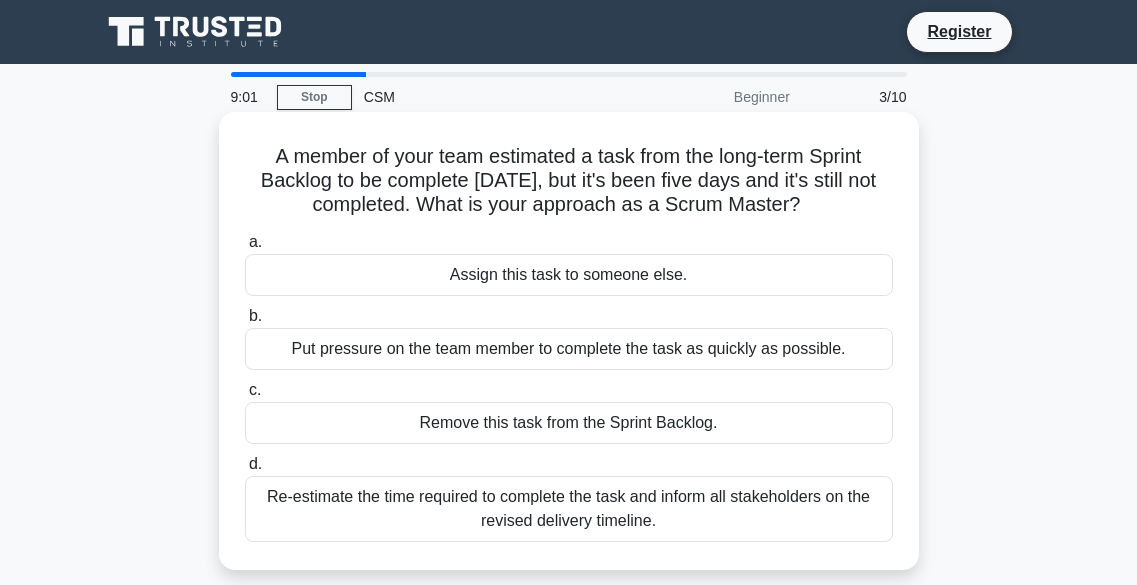 click on "Re-estimate the time required to complete the task and inform all stakeholders on the revised delivery timeline." at bounding box center (569, 509) 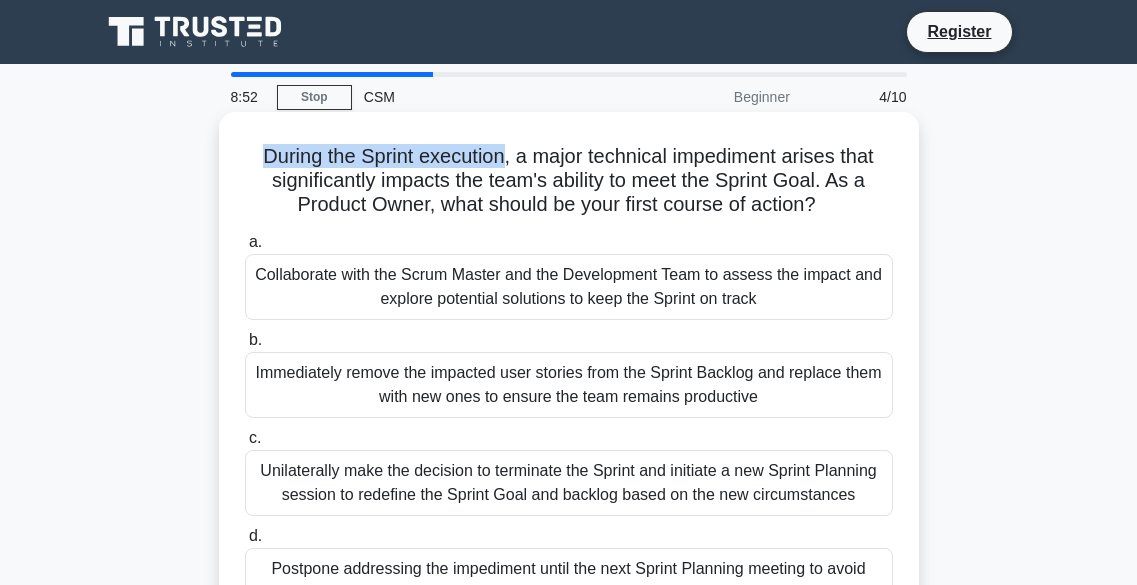 drag, startPoint x: 254, startPoint y: 155, endPoint x: 501, endPoint y: 155, distance: 247 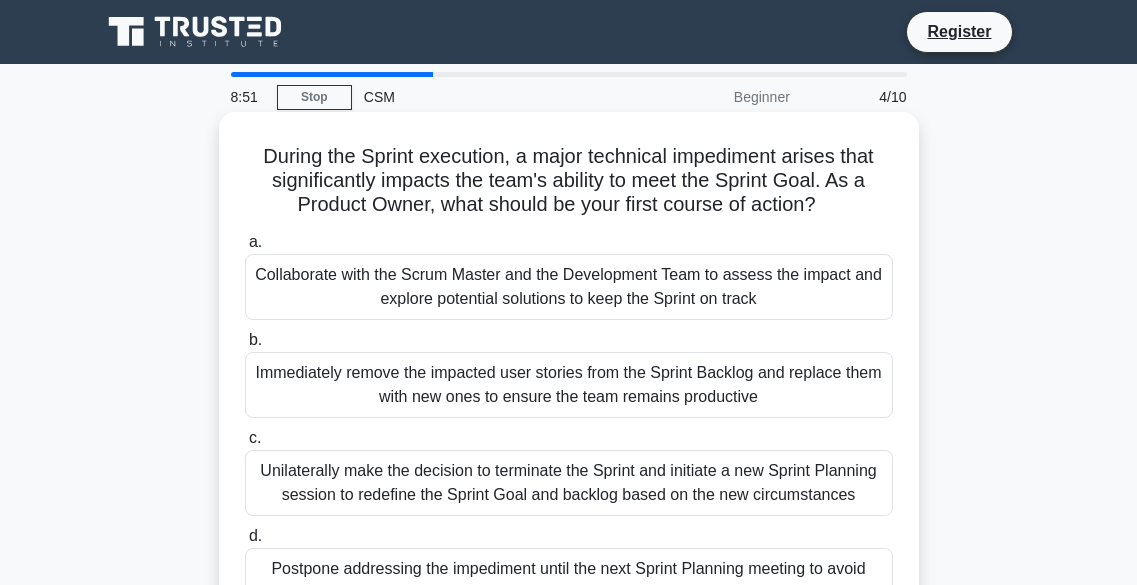 click on "During the Sprint execution, a major technical impediment arises that significantly impacts the team's ability to meet the Sprint Goal. As a Product Owner, what should be your first course of action?
.spinner_0XTQ{transform-origin:center;animation:spinner_y6GP .75s linear infinite}@keyframes spinner_y6GP{100%{transform:rotate(360deg)}}" at bounding box center [569, 181] 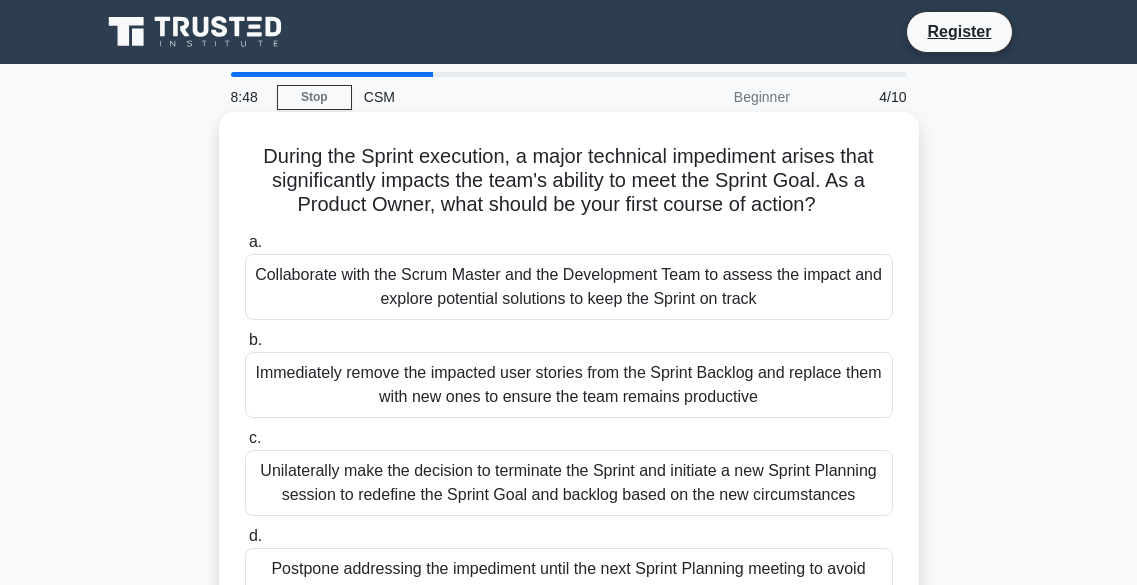 drag, startPoint x: 516, startPoint y: 153, endPoint x: 832, endPoint y: 205, distance: 320.2499 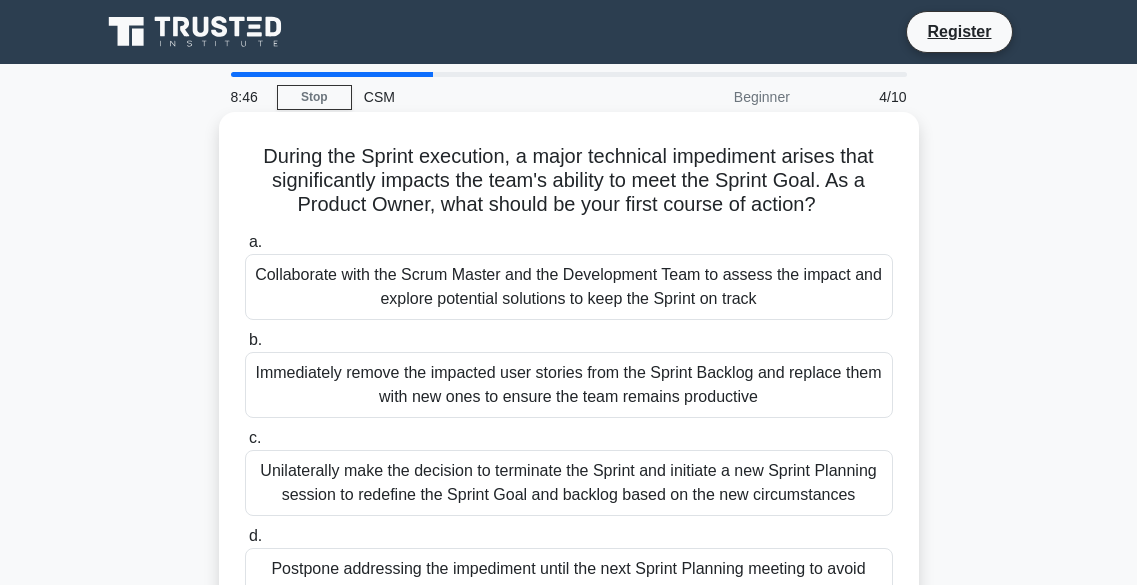 click on "During the Sprint execution, a major technical impediment arises that significantly impacts the team's ability to meet the Sprint Goal. As a Product Owner, what should be your first course of action?
.spinner_0XTQ{transform-origin:center;animation:spinner_y6GP .75s linear infinite}@keyframes spinner_y6GP{100%{transform:rotate(360deg)}}" at bounding box center (569, 181) 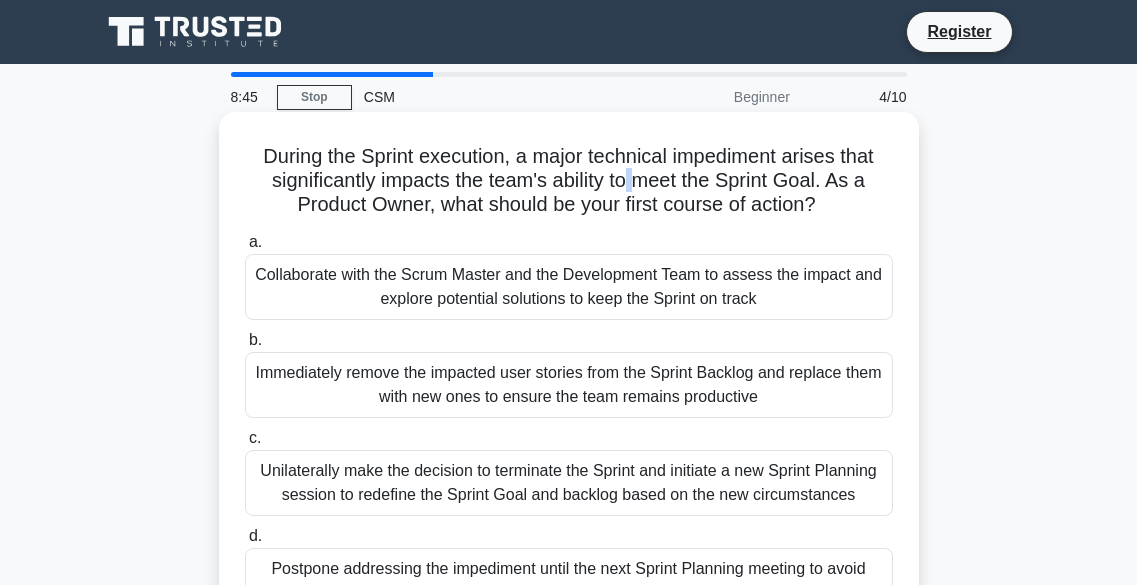 click on "During the Sprint execution, a major technical impediment arises that significantly impacts the team's ability to meet the Sprint Goal. As a Product Owner, what should be your first course of action?
.spinner_0XTQ{transform-origin:center;animation:spinner_y6GP .75s linear infinite}@keyframes spinner_y6GP{100%{transform:rotate(360deg)}}" at bounding box center [569, 181] 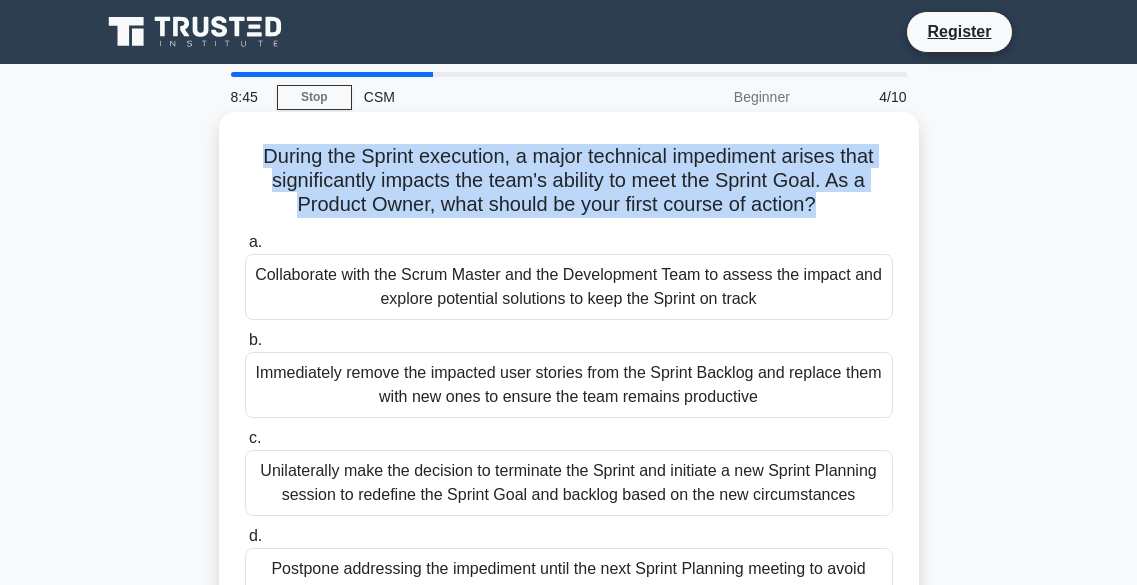 click on "During the Sprint execution, a major technical impediment arises that significantly impacts the team's ability to meet the Sprint Goal. As a Product Owner, what should be your first course of action?
.spinner_0XTQ{transform-origin:center;animation:spinner_y6GP .75s linear infinite}@keyframes spinner_y6GP{100%{transform:rotate(360deg)}}" at bounding box center [569, 181] 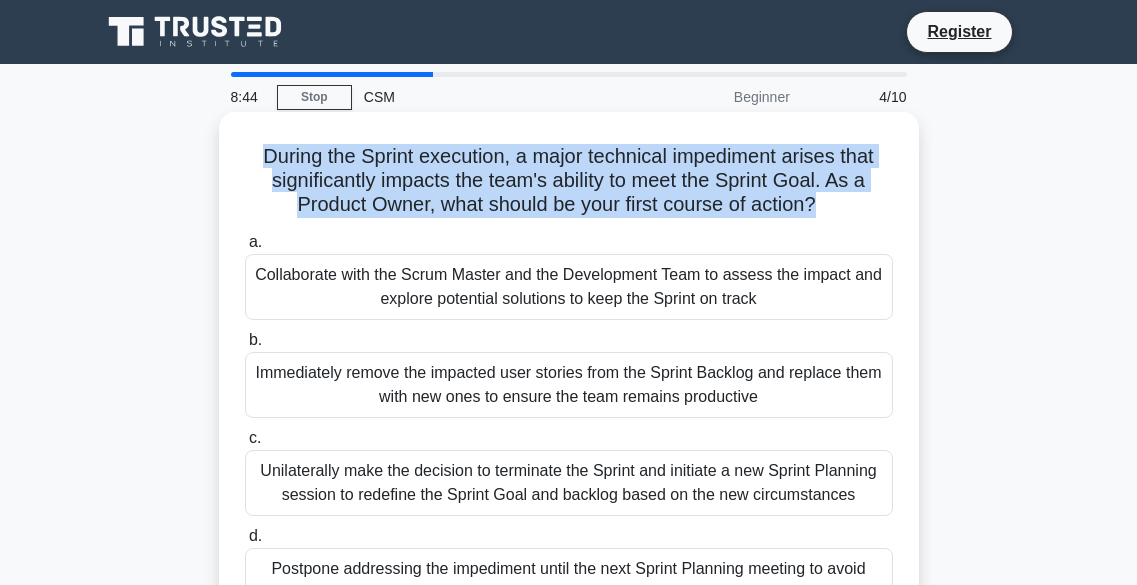 click on "During the Sprint execution, a major technical impediment arises that significantly impacts the team's ability to meet the Sprint Goal. As a Product Owner, what should be your first course of action?
.spinner_0XTQ{transform-origin:center;animation:spinner_y6GP .75s linear infinite}@keyframes spinner_y6GP{100%{transform:rotate(360deg)}}" at bounding box center (569, 181) 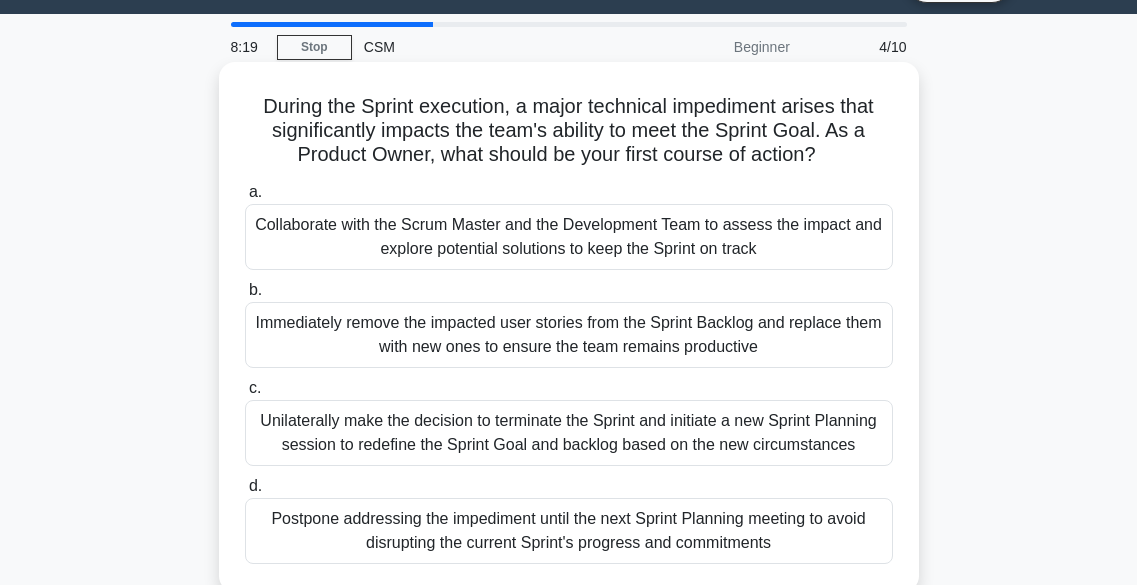 scroll, scrollTop: 52, scrollLeft: 0, axis: vertical 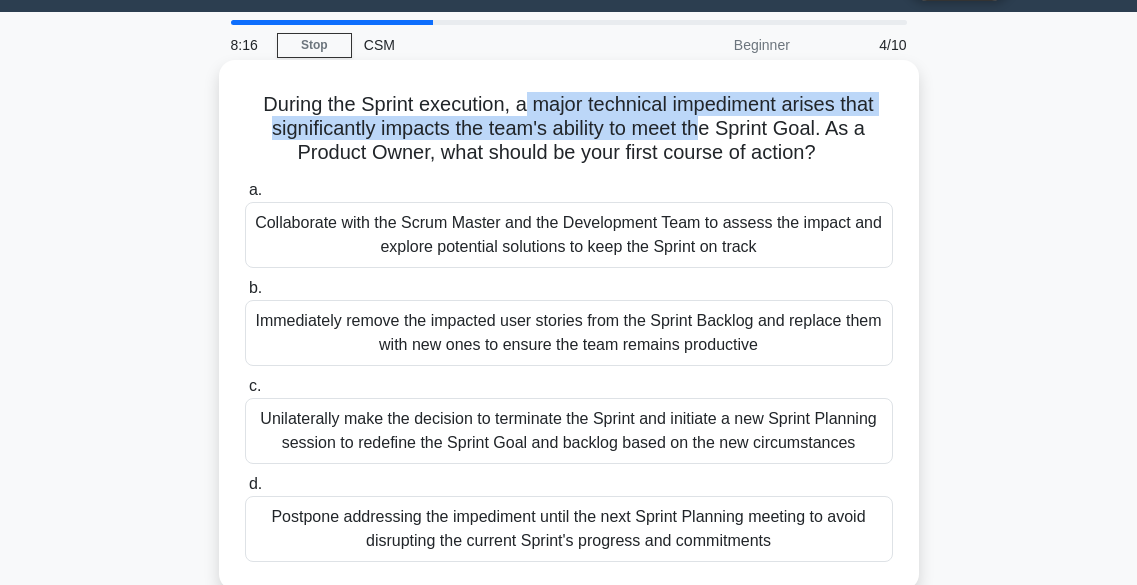 drag, startPoint x: 526, startPoint y: 102, endPoint x: 710, endPoint y: 133, distance: 186.59314 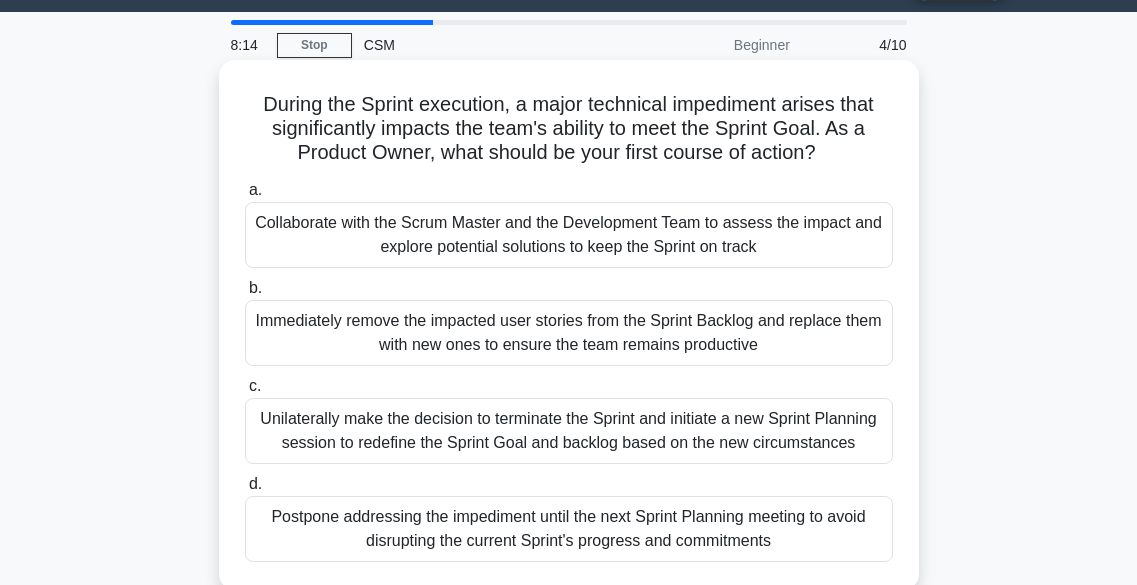 click on "Collaborate with the Scrum Master and the Development Team to assess the impact and explore potential solutions to keep the Sprint on track" at bounding box center [569, 235] 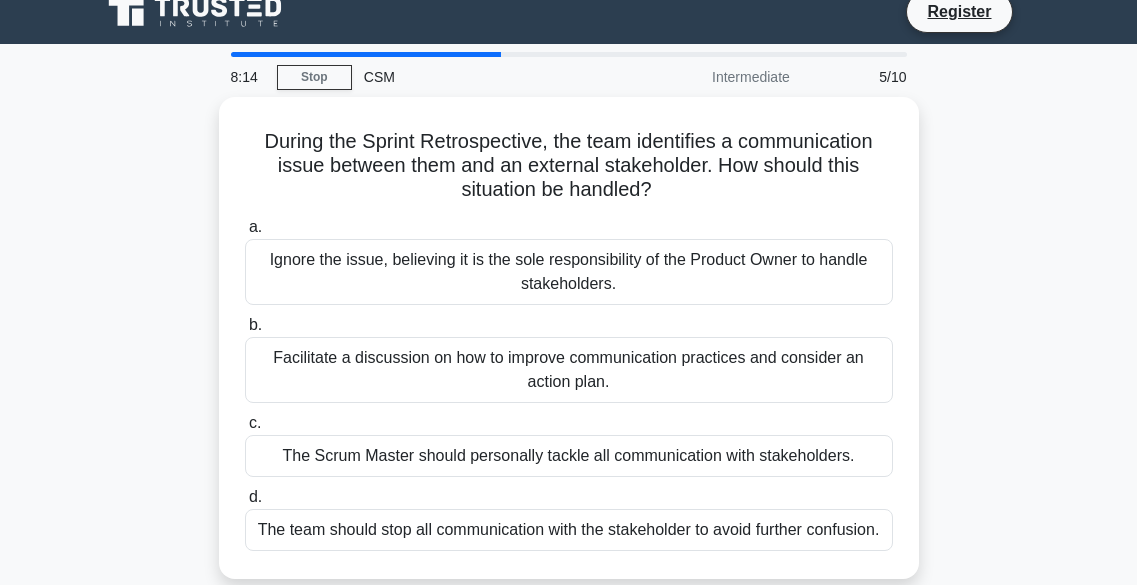 scroll, scrollTop: 0, scrollLeft: 0, axis: both 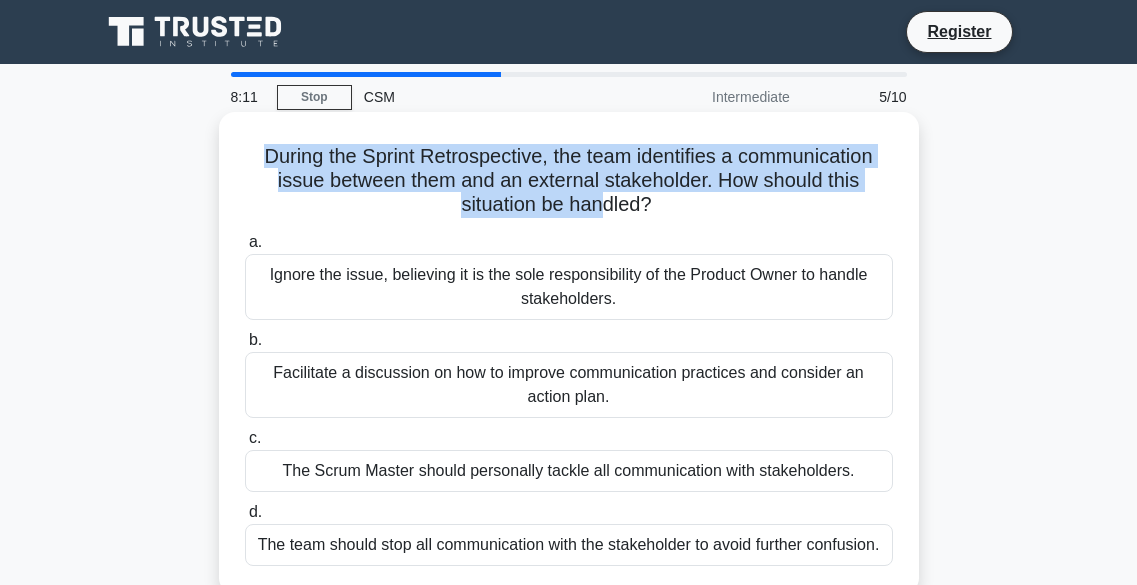 drag, startPoint x: 254, startPoint y: 152, endPoint x: 606, endPoint y: 195, distance: 354.6167 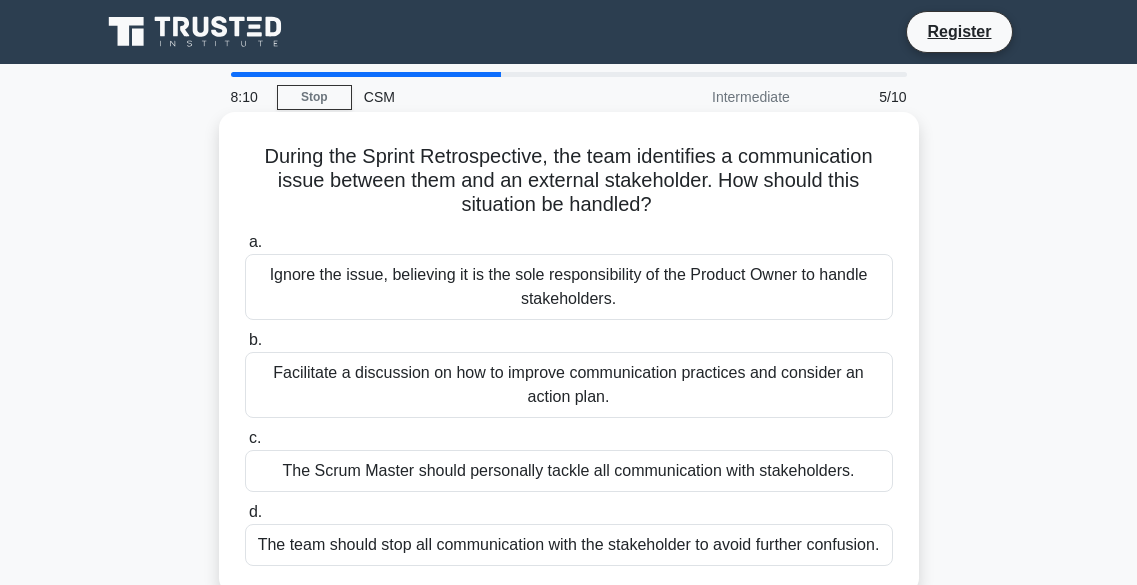 click on "During the Sprint Retrospective, the team identifies a communication issue between them and an external stakeholder. How should this situation be handled?
.spinner_0XTQ{transform-origin:center;animation:spinner_y6GP .75s linear infinite}@keyframes spinner_y6GP{100%{transform:rotate(360deg)}}" at bounding box center (569, 181) 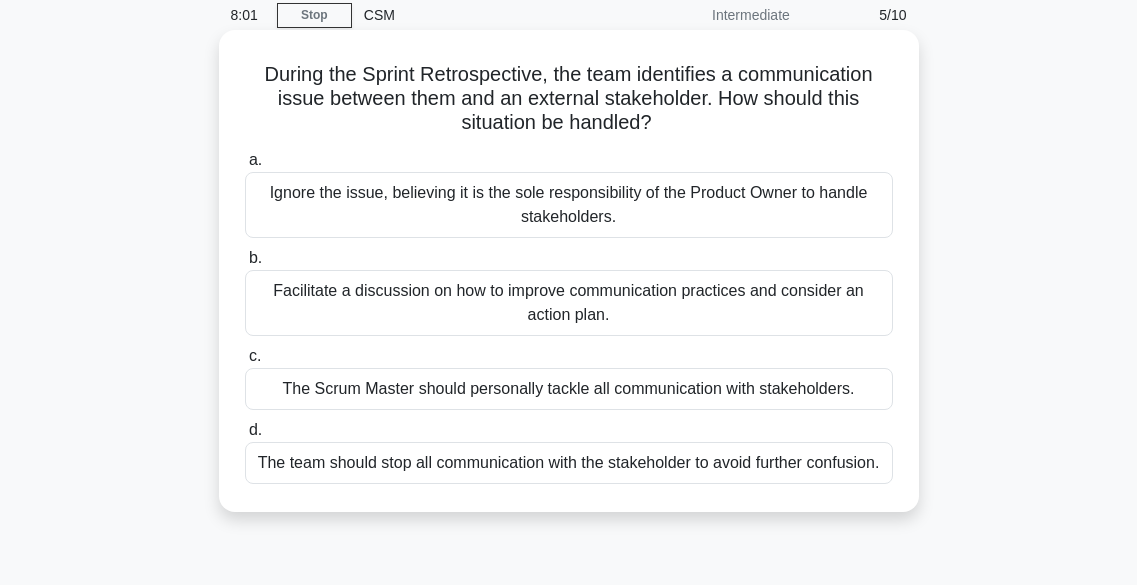scroll, scrollTop: 83, scrollLeft: 0, axis: vertical 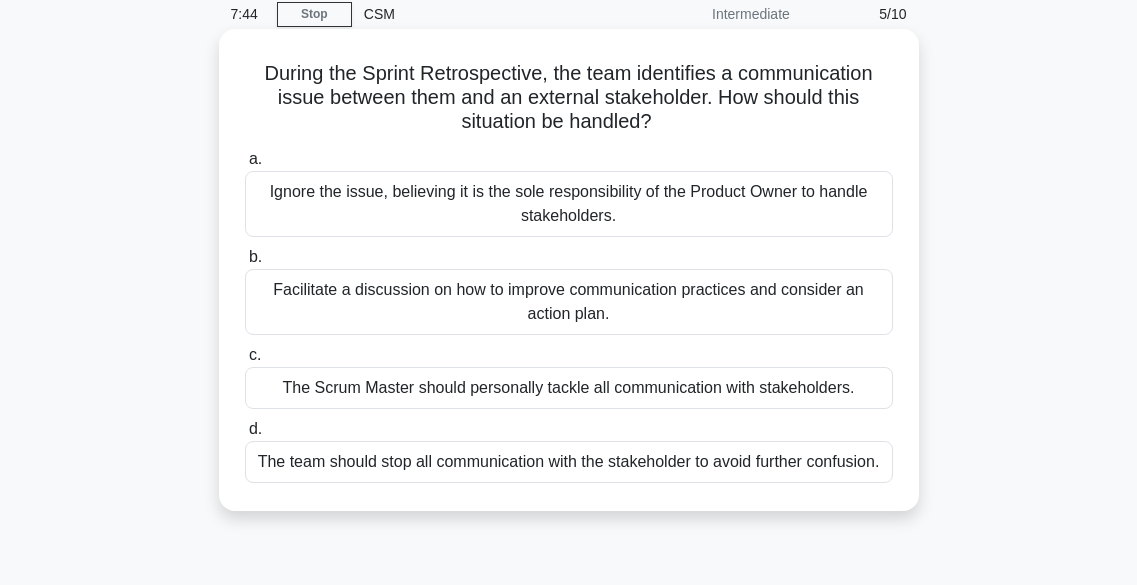 click on "Facilitate a discussion on how to improve communication practices and consider an action plan." at bounding box center [569, 302] 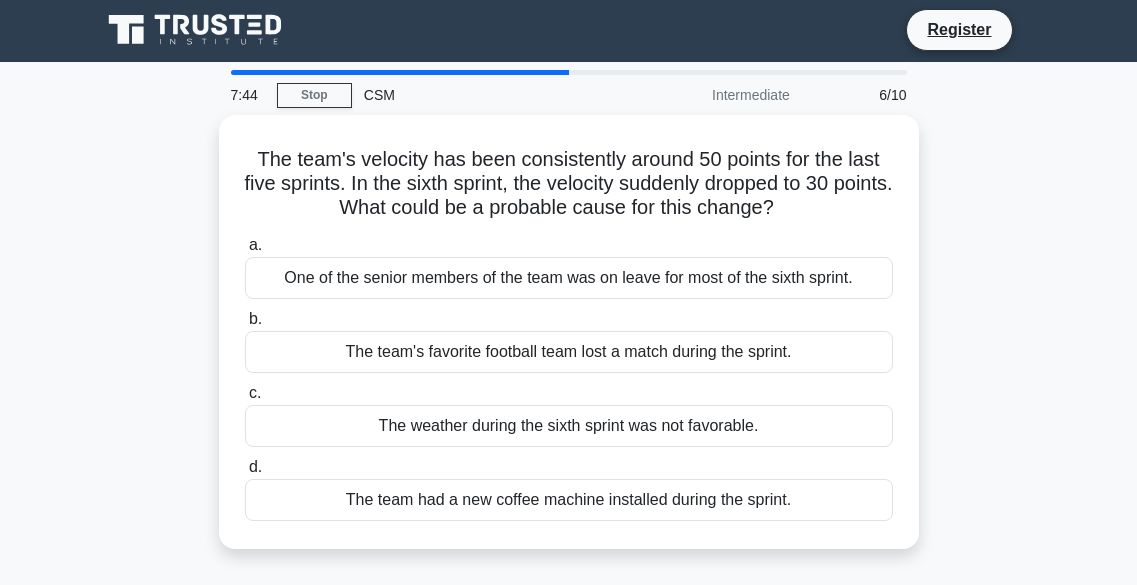 scroll, scrollTop: 0, scrollLeft: 0, axis: both 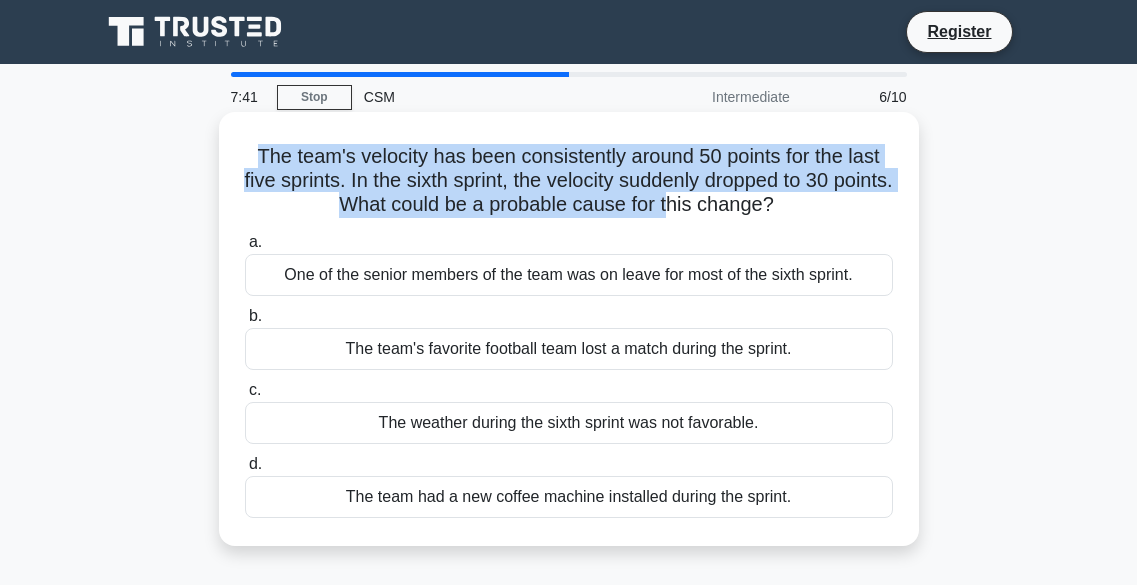 drag, startPoint x: 250, startPoint y: 161, endPoint x: 706, endPoint y: 218, distance: 459.5487 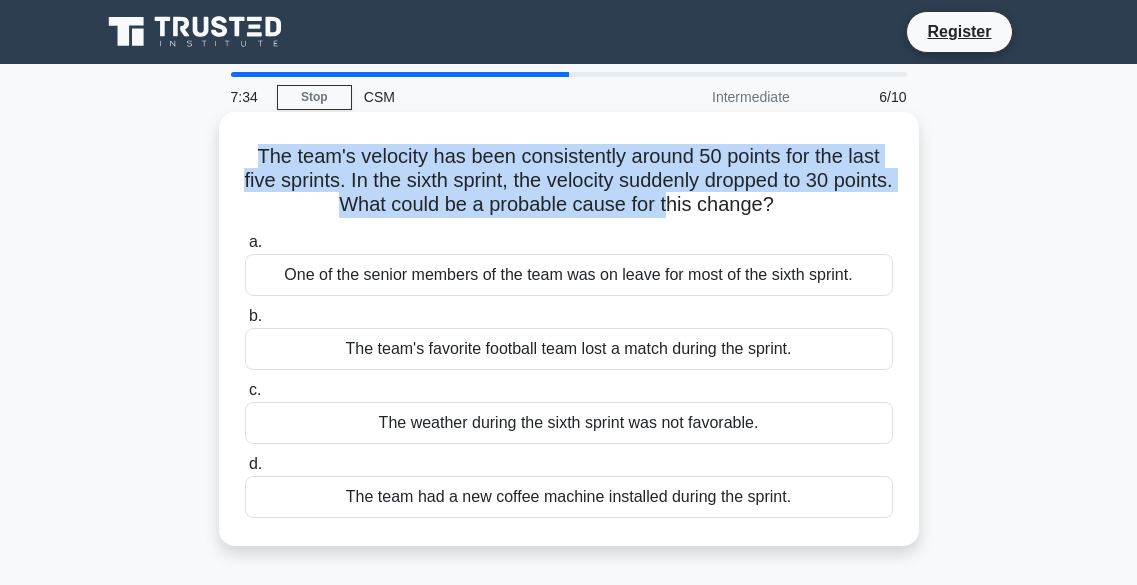 click on "The team's velocity has been consistently around 50 points for the last five sprints. In the sixth sprint, the velocity suddenly dropped to 30 points. What could be a probable cause for this change?
.spinner_0XTQ{transform-origin:center;animation:spinner_y6GP .75s linear infinite}@keyframes spinner_y6GP{100%{transform:rotate(360deg)}}" at bounding box center [569, 181] 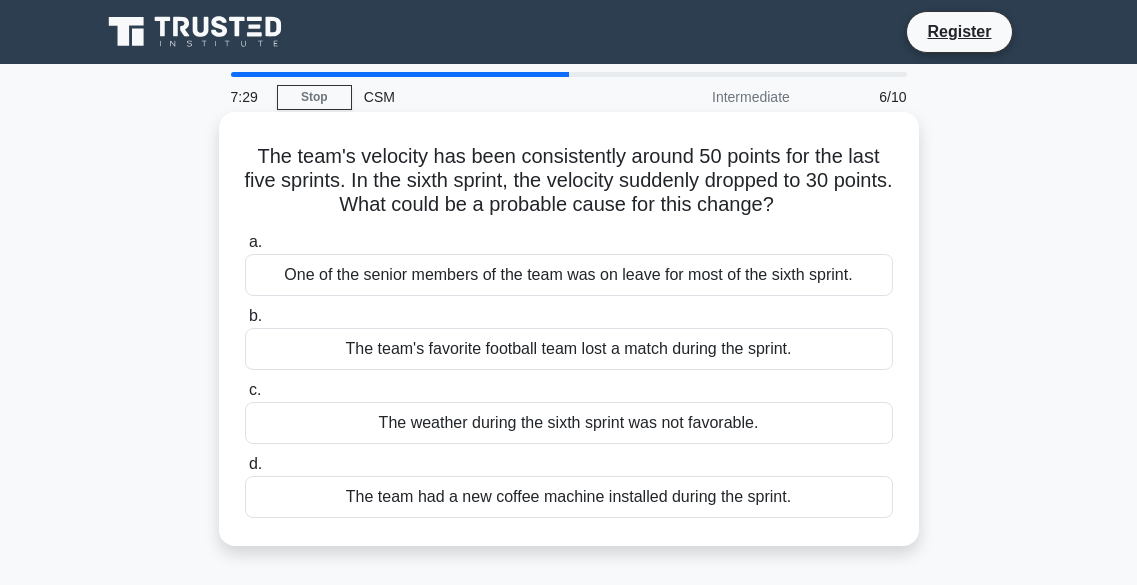 drag, startPoint x: 252, startPoint y: 158, endPoint x: 842, endPoint y: 215, distance: 592.747 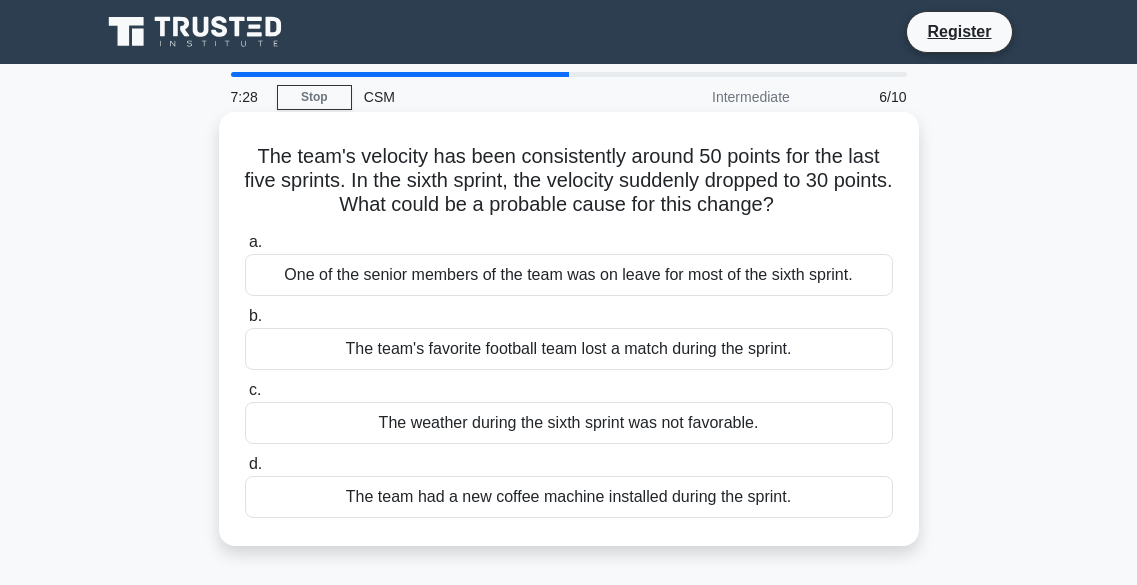 click on "The team's velocity has been consistently around 50 points for the last five sprints. In the sixth sprint, the velocity suddenly dropped to 30 points. What could be a probable cause for this change?
.spinner_0XTQ{transform-origin:center;animation:spinner_y6GP .75s linear infinite}@keyframes spinner_y6GP{100%{transform:rotate(360deg)}}" at bounding box center [569, 181] 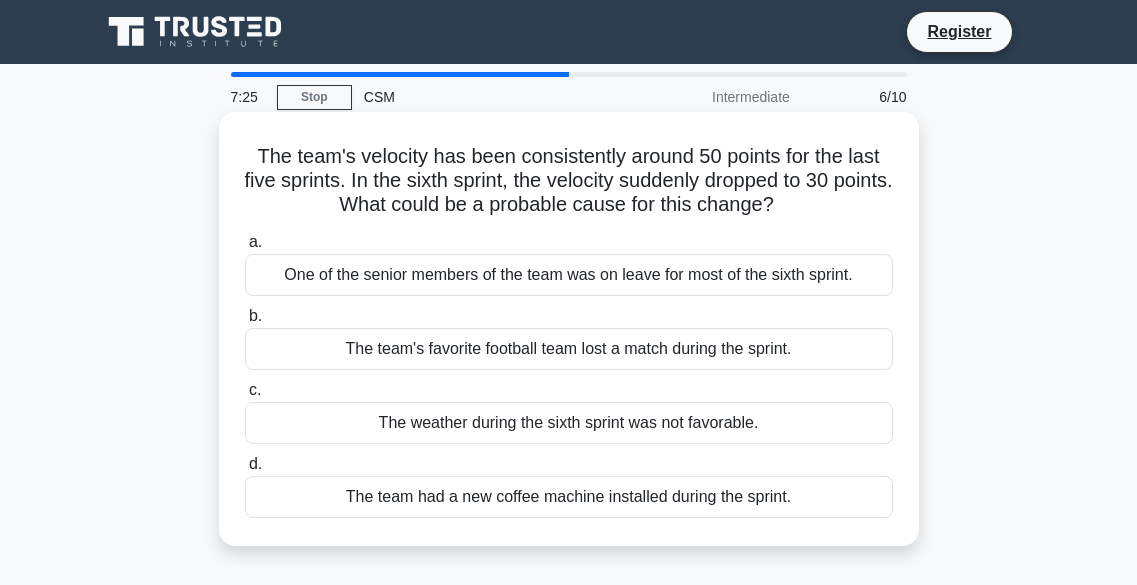drag, startPoint x: 841, startPoint y: 215, endPoint x: 267, endPoint y: 151, distance: 577.55695 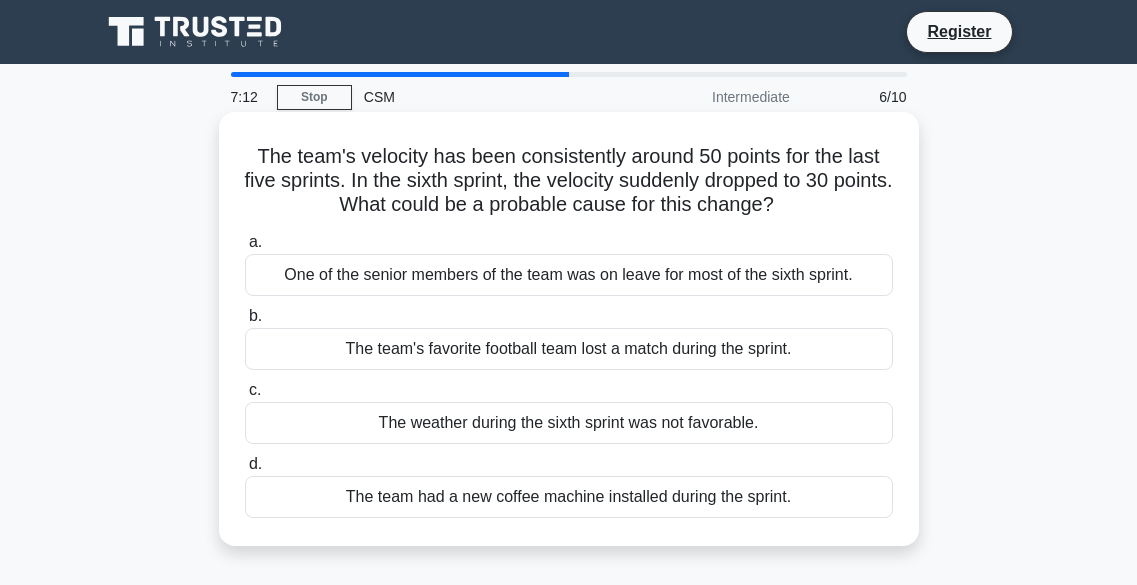 drag, startPoint x: 243, startPoint y: 156, endPoint x: 843, endPoint y: 212, distance: 602.60767 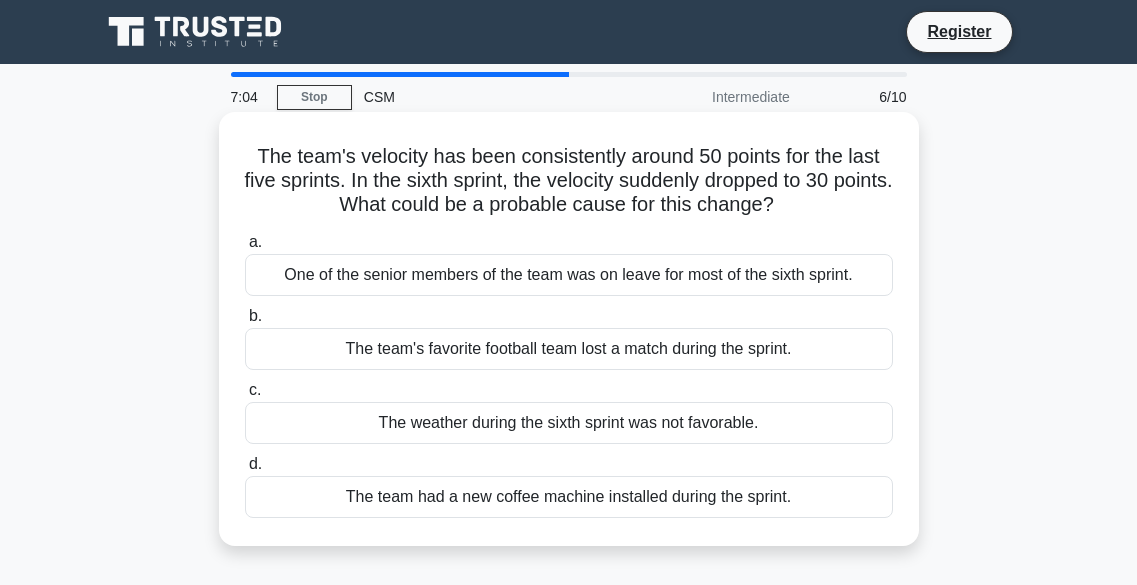 click on "The team's velocity has been consistently around 50 points for the last five sprints. In the sixth sprint, the velocity suddenly dropped to 30 points. What could be a probable cause for this change?
.spinner_0XTQ{transform-origin:center;animation:spinner_y6GP .75s linear infinite}@keyframes spinner_y6GP{100%{transform:rotate(360deg)}}" at bounding box center [569, 181] 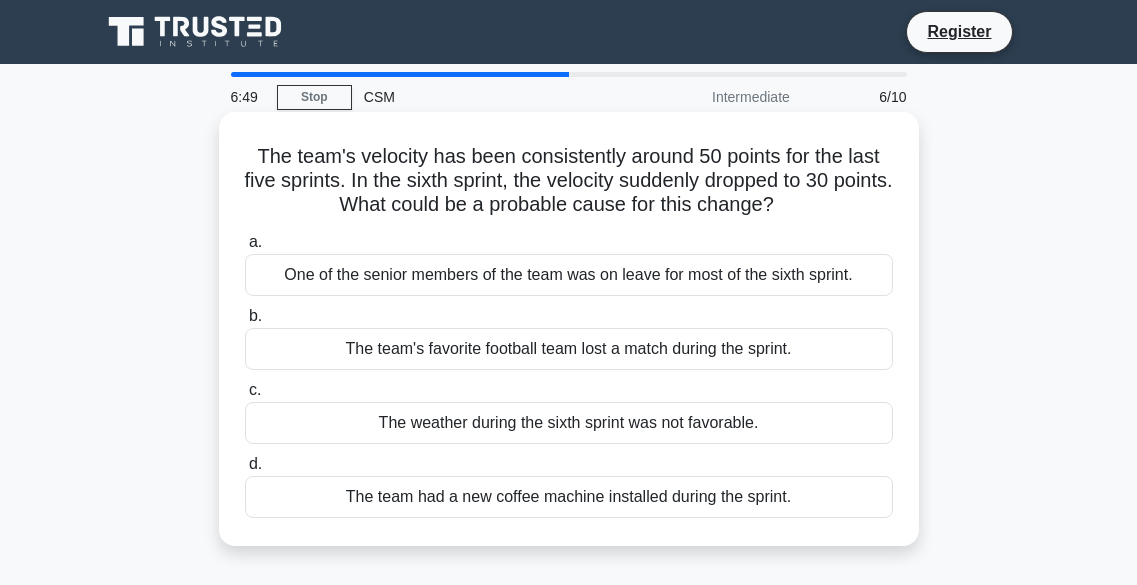 click on "One of the senior members of the team was on leave for most of the sixth sprint." at bounding box center [569, 275] 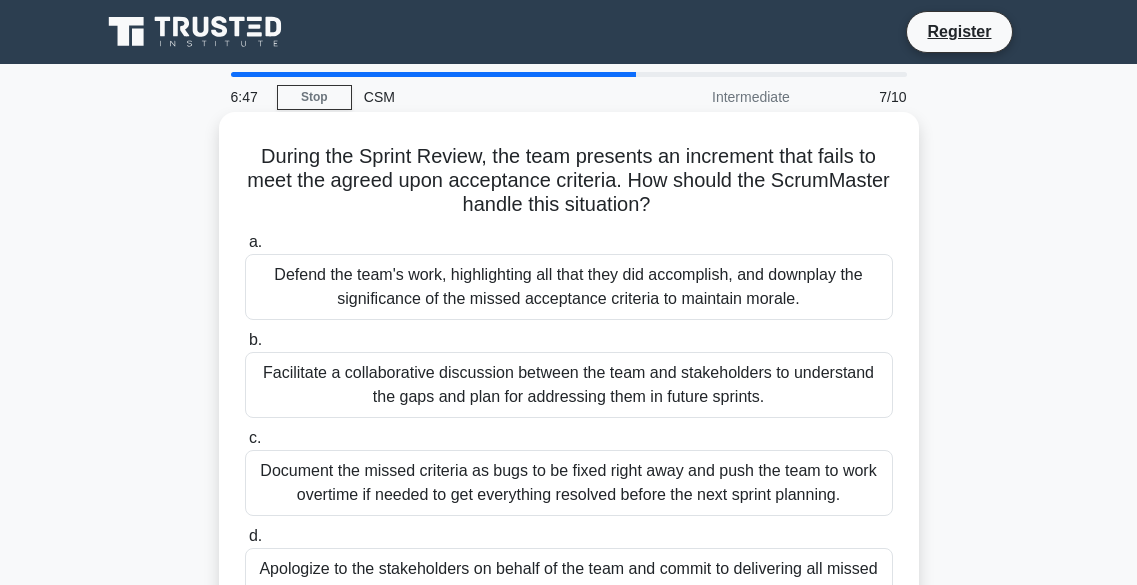 click on "During the Sprint Review, the team presents an increment that fails to meet the agreed upon acceptance criteria. How should the ScrumMaster handle this situation?
.spinner_0XTQ{transform-origin:center;animation:spinner_y6GP .75s linear infinite}@keyframes spinner_y6GP{100%{transform:rotate(360deg)}}" at bounding box center [569, 181] 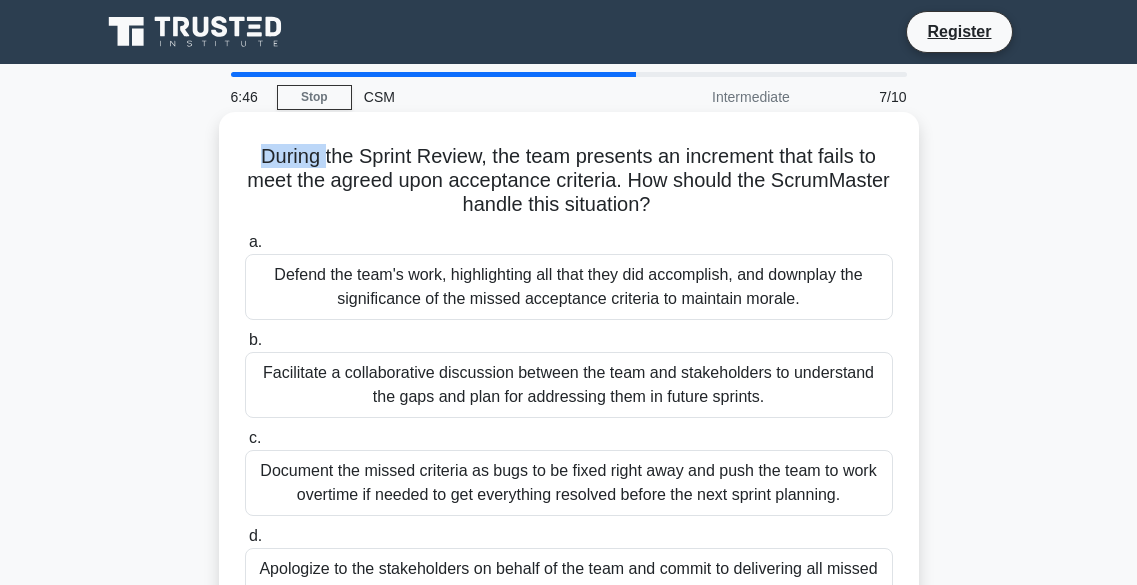click on "During the Sprint Review, the team presents an increment that fails to meet the agreed upon acceptance criteria. How should the ScrumMaster handle this situation?
.spinner_0XTQ{transform-origin:center;animation:spinner_y6GP .75s linear infinite}@keyframes spinner_y6GP{100%{transform:rotate(360deg)}}" at bounding box center (569, 181) 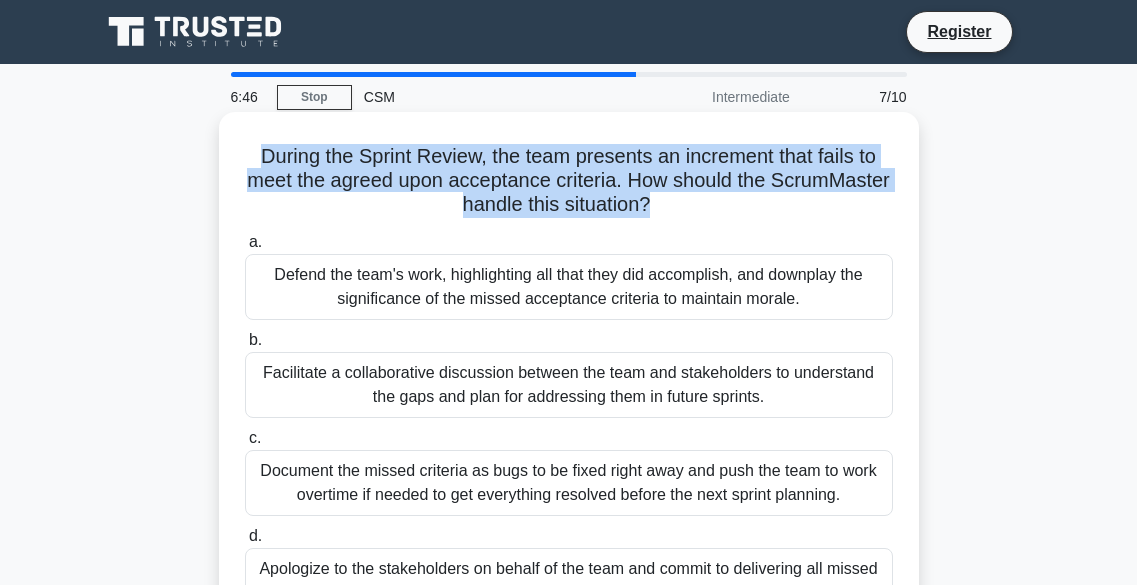 click on "During the Sprint Review, the team presents an increment that fails to meet the agreed upon acceptance criteria. How should the ScrumMaster handle this situation?
.spinner_0XTQ{transform-origin:center;animation:spinner_y6GP .75s linear infinite}@keyframes spinner_y6GP{100%{transform:rotate(360deg)}}" at bounding box center (569, 181) 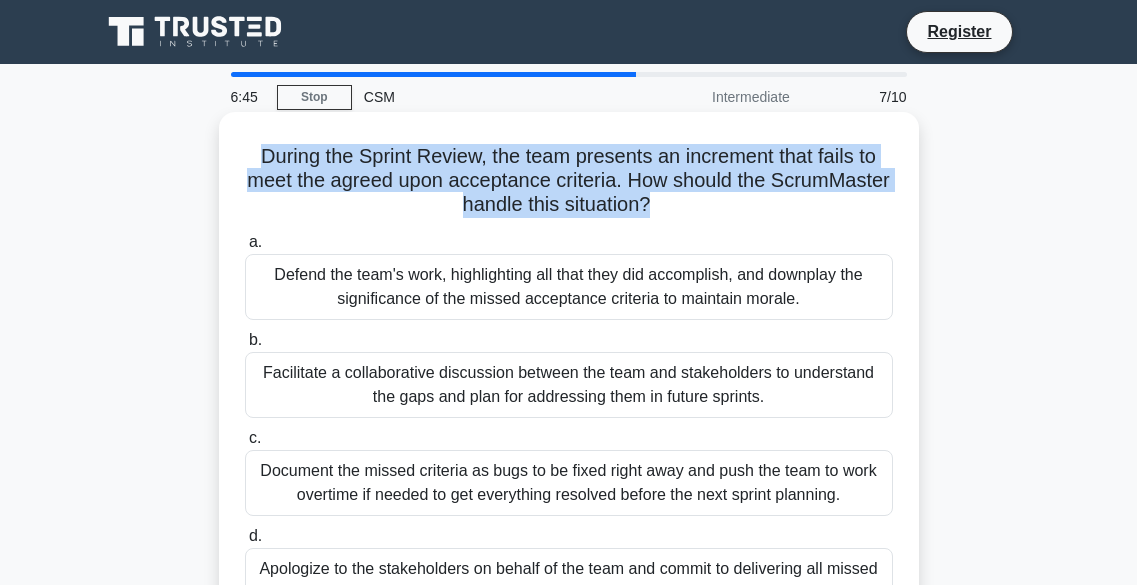 click on "During the Sprint Review, the team presents an increment that fails to meet the agreed upon acceptance criteria. How should the ScrumMaster handle this situation?
.spinner_0XTQ{transform-origin:center;animation:spinner_y6GP .75s linear infinite}@keyframes spinner_y6GP{100%{transform:rotate(360deg)}}" at bounding box center [569, 181] 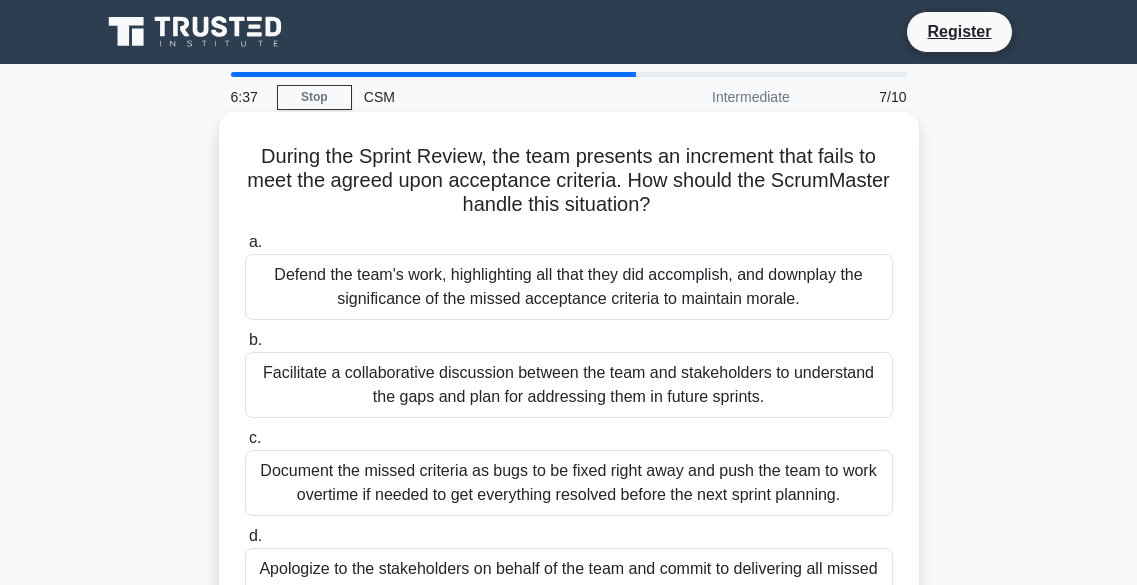 click on "During the Sprint Review, the team presents an increment that fails to meet the agreed upon acceptance criteria. How should the ScrumMaster handle this situation?
.spinner_0XTQ{transform-origin:center;animation:spinner_y6GP .75s linear infinite}@keyframes spinner_y6GP{100%{transform:rotate(360deg)}}" at bounding box center (569, 181) 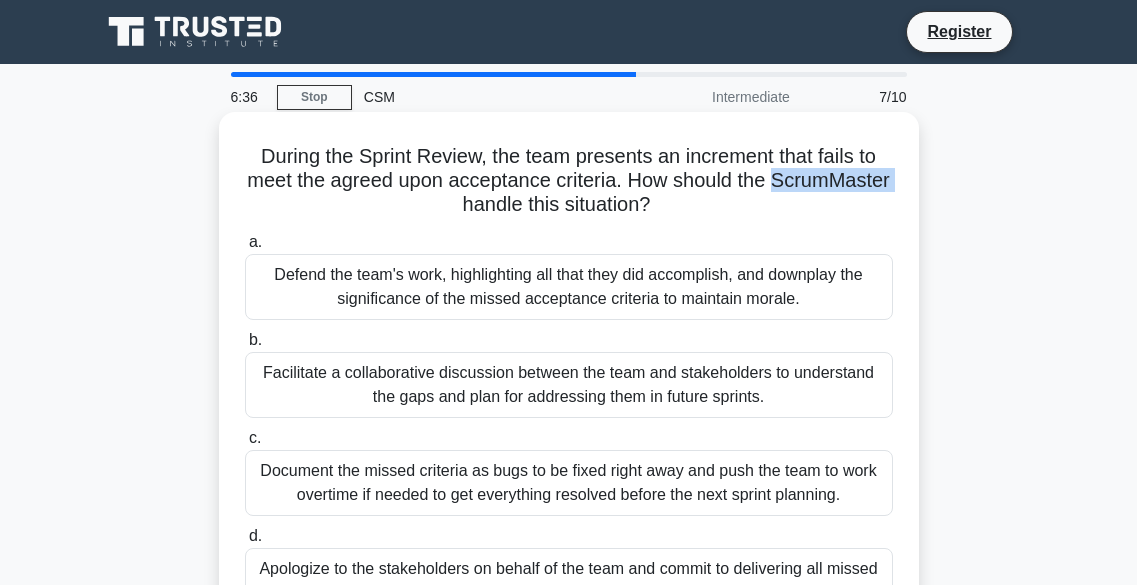 click on "During the Sprint Review, the team presents an increment that fails to meet the agreed upon acceptance criteria. How should the ScrumMaster handle this situation?
.spinner_0XTQ{transform-origin:center;animation:spinner_y6GP .75s linear infinite}@keyframes spinner_y6GP{100%{transform:rotate(360deg)}}" at bounding box center [569, 181] 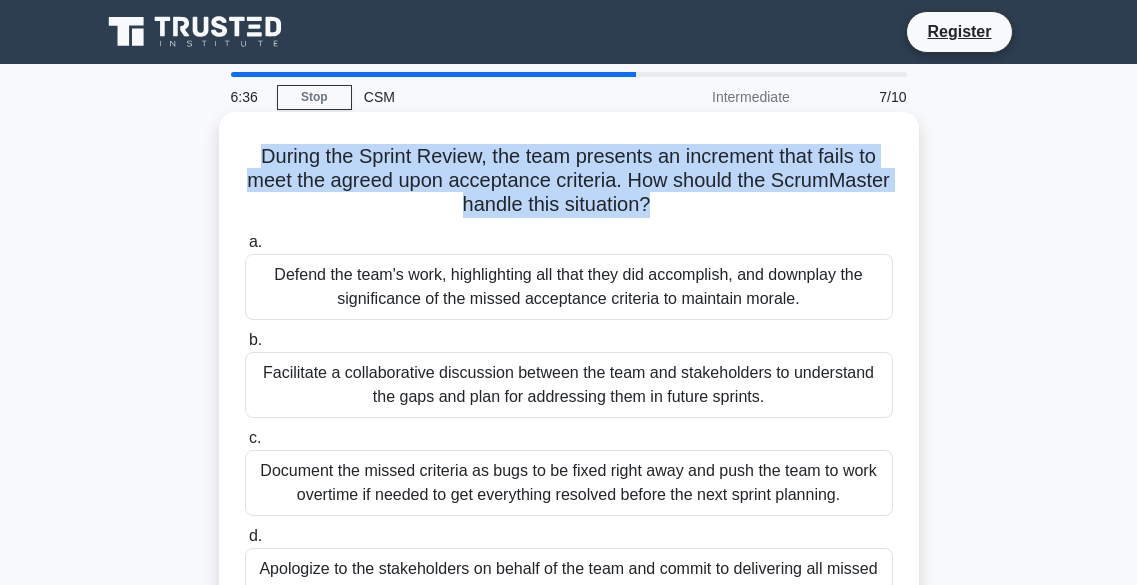 click on "During the Sprint Review, the team presents an increment that fails to meet the agreed upon acceptance criteria. How should the ScrumMaster handle this situation?
.spinner_0XTQ{transform-origin:center;animation:spinner_y6GP .75s linear infinite}@keyframes spinner_y6GP{100%{transform:rotate(360deg)}}" at bounding box center (569, 181) 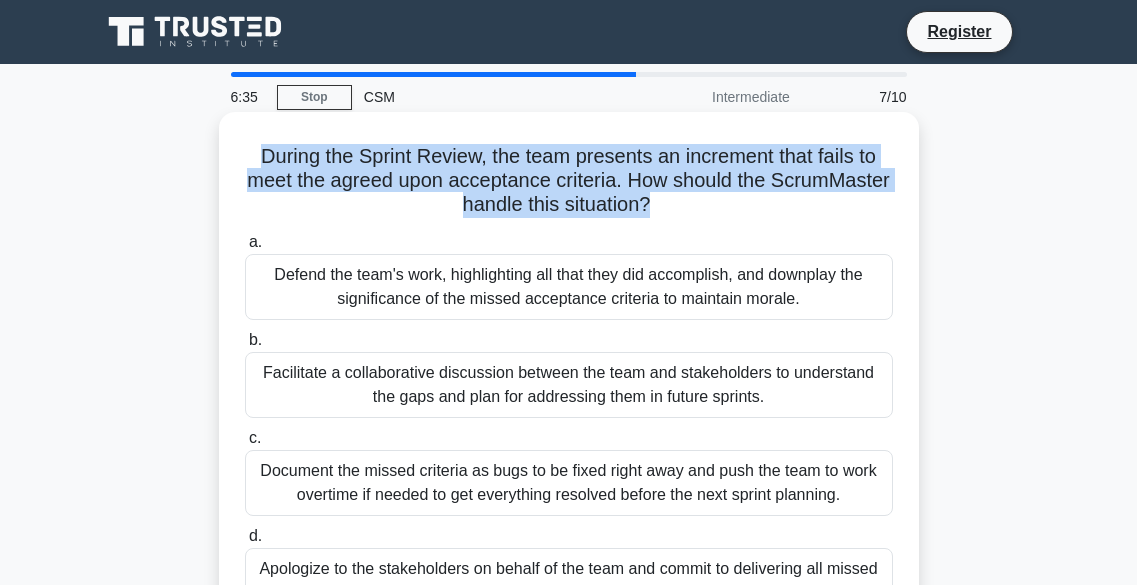 click on "During the Sprint Review, the team presents an increment that fails to meet the agreed upon acceptance criteria. How should the ScrumMaster handle this situation?
.spinner_0XTQ{transform-origin:center;animation:spinner_y6GP .75s linear infinite}@keyframes spinner_y6GP{100%{transform:rotate(360deg)}}" at bounding box center (569, 181) 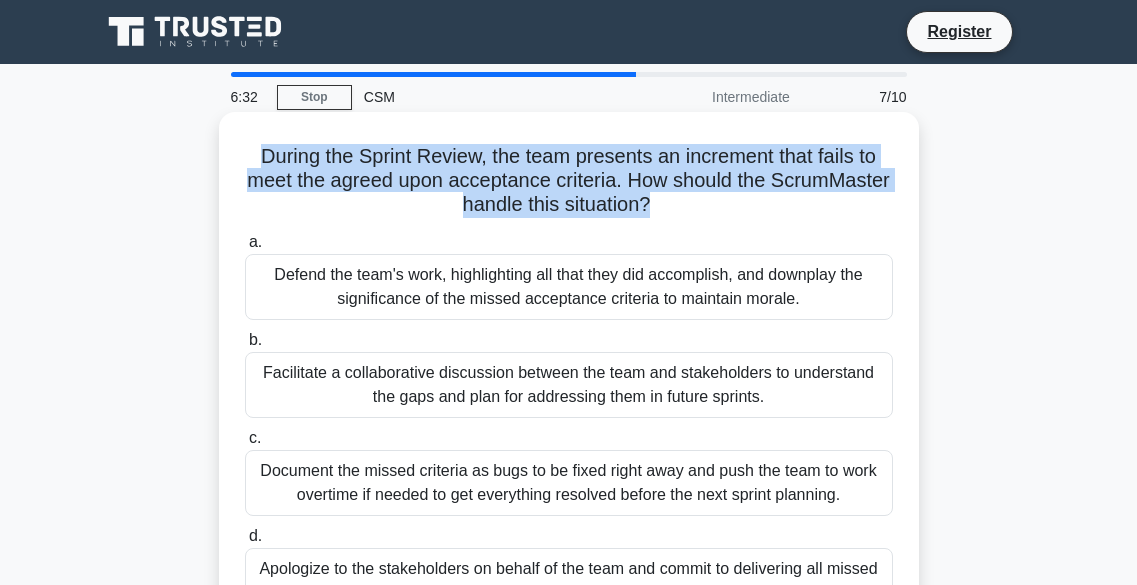 drag, startPoint x: 254, startPoint y: 155, endPoint x: 824, endPoint y: 223, distance: 574.0418 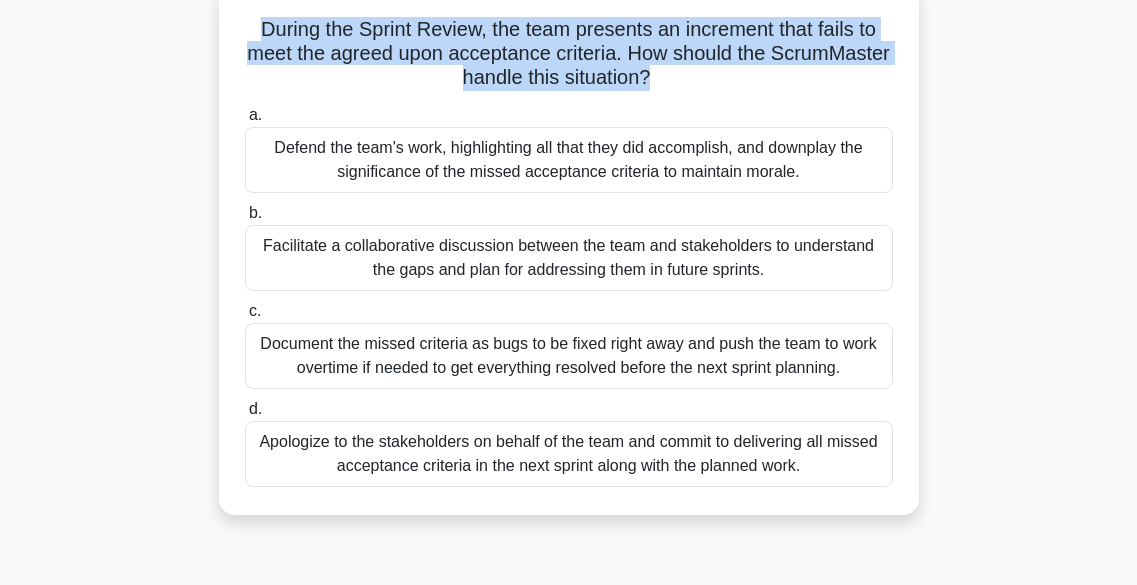 scroll, scrollTop: 133, scrollLeft: 0, axis: vertical 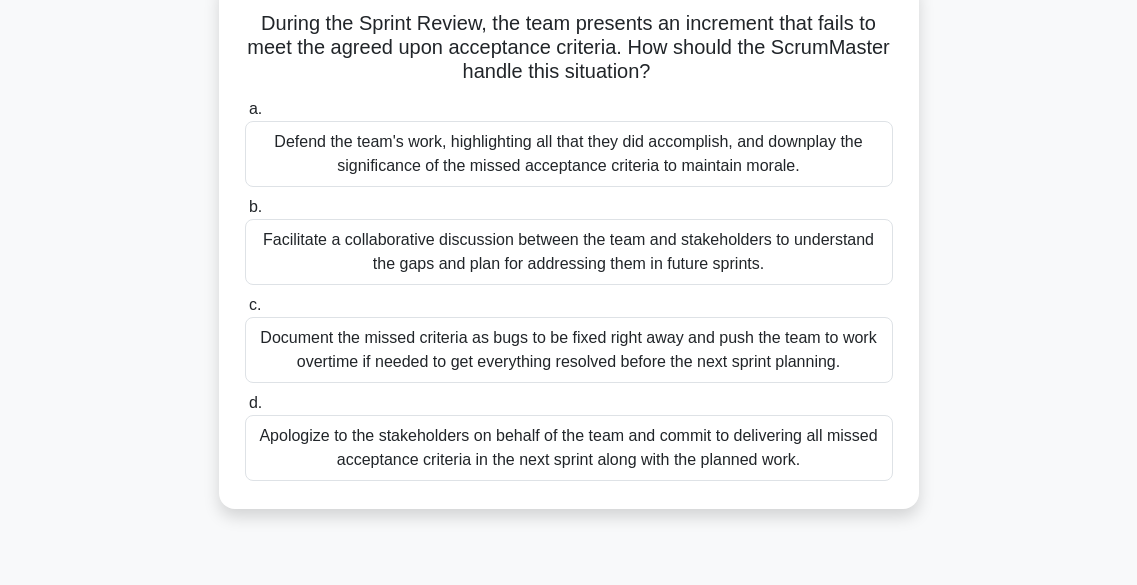 click on "Apologize to the stakeholders on behalf of the team and commit to delivering all missed acceptance criteria in the next sprint along with the planned work." at bounding box center (569, 448) 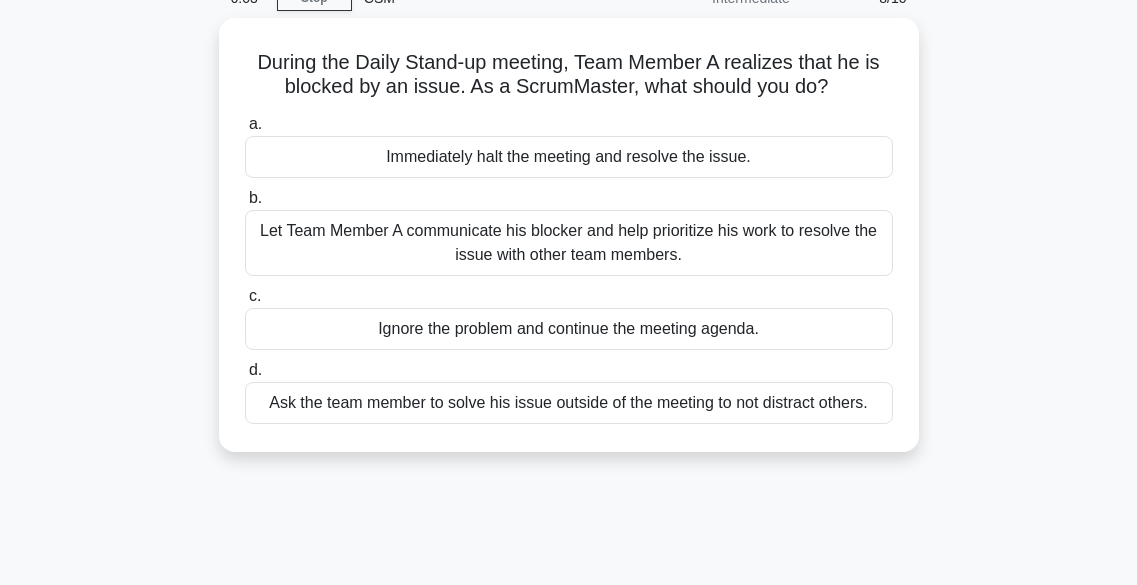 scroll, scrollTop: 0, scrollLeft: 0, axis: both 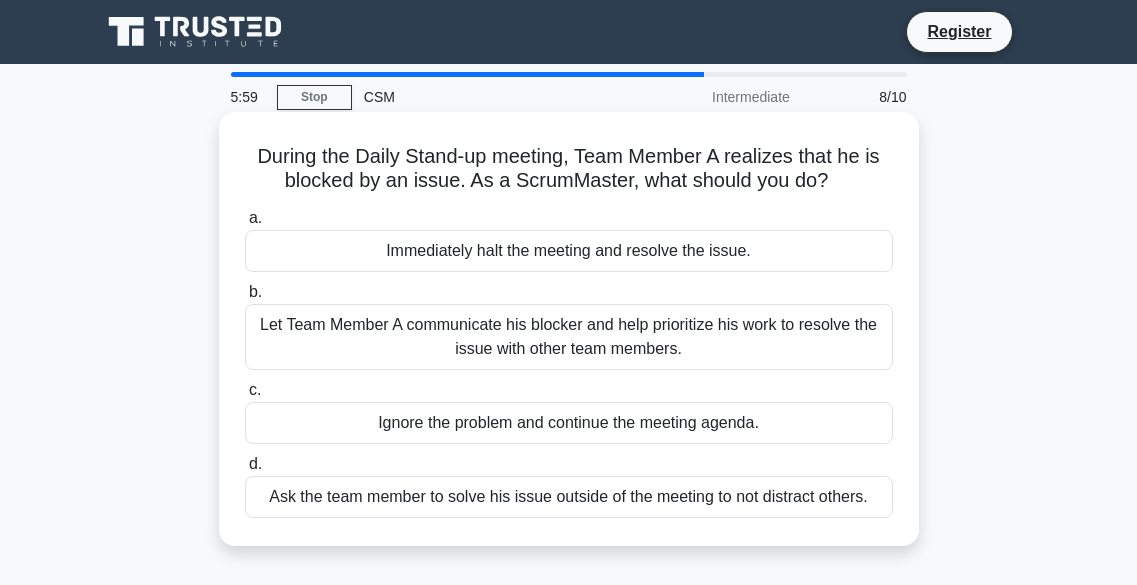 drag, startPoint x: 252, startPoint y: 154, endPoint x: 843, endPoint y: 188, distance: 591.9772 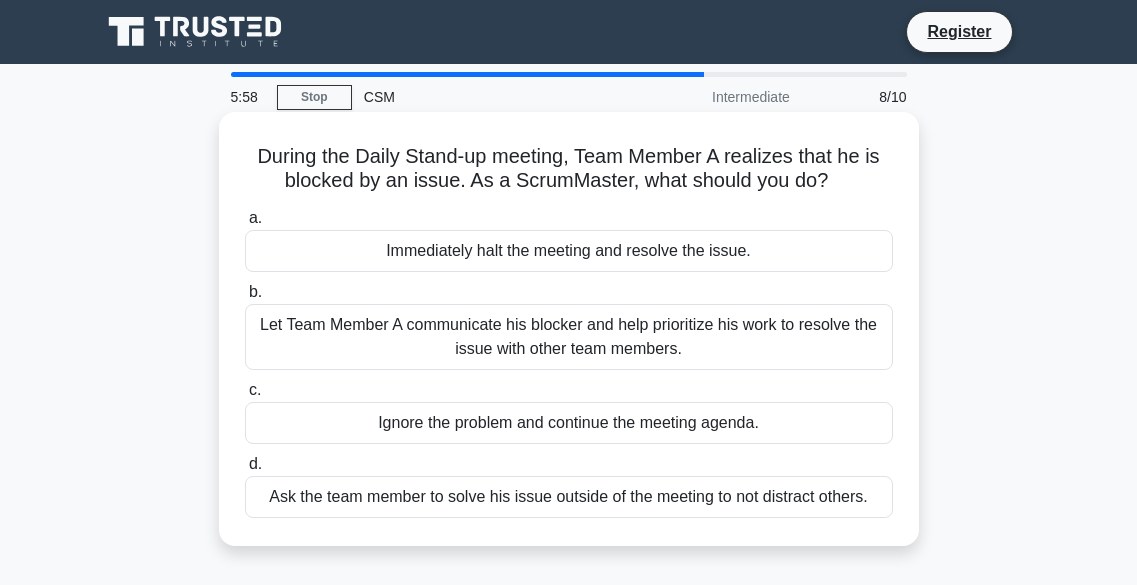 click on ".spinner_0XTQ{transform-origin:center;animation:spinner_y6GP .75s linear infinite}@keyframes spinner_y6GP{100%{transform:rotate(360deg)}}" 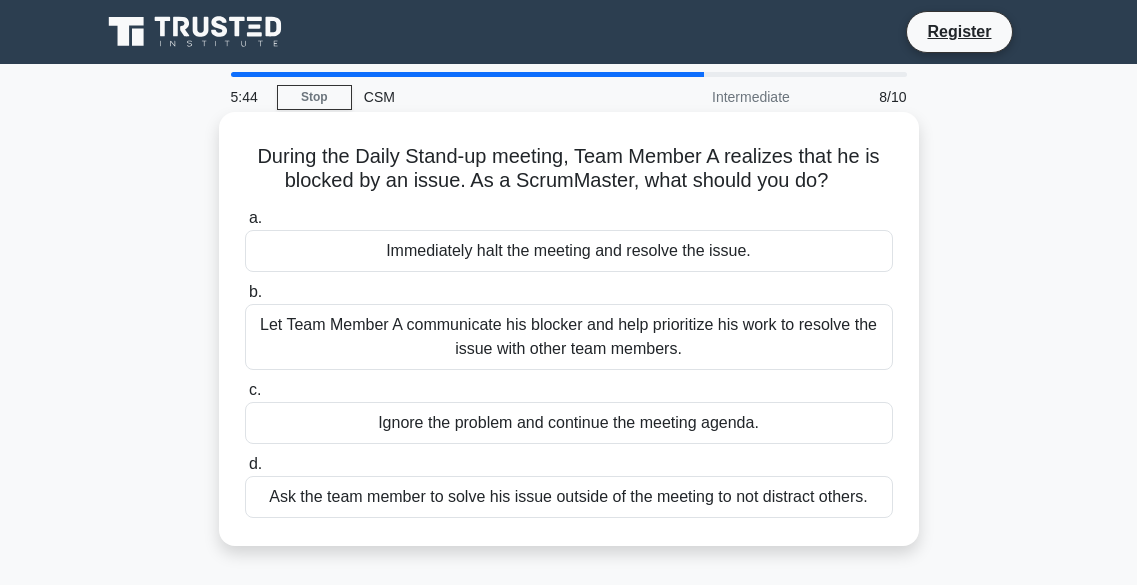 click on "Let Team Member A communicate his blocker and help prioritize his work to resolve the issue with other team members." at bounding box center [569, 337] 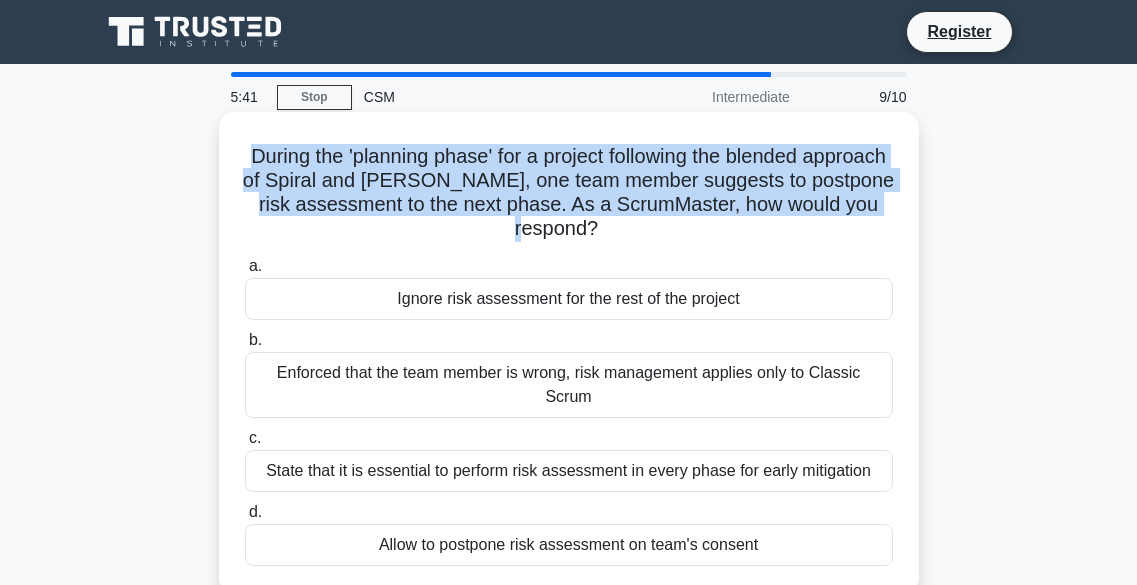 drag, startPoint x: 271, startPoint y: 154, endPoint x: 631, endPoint y: 233, distance: 368.56613 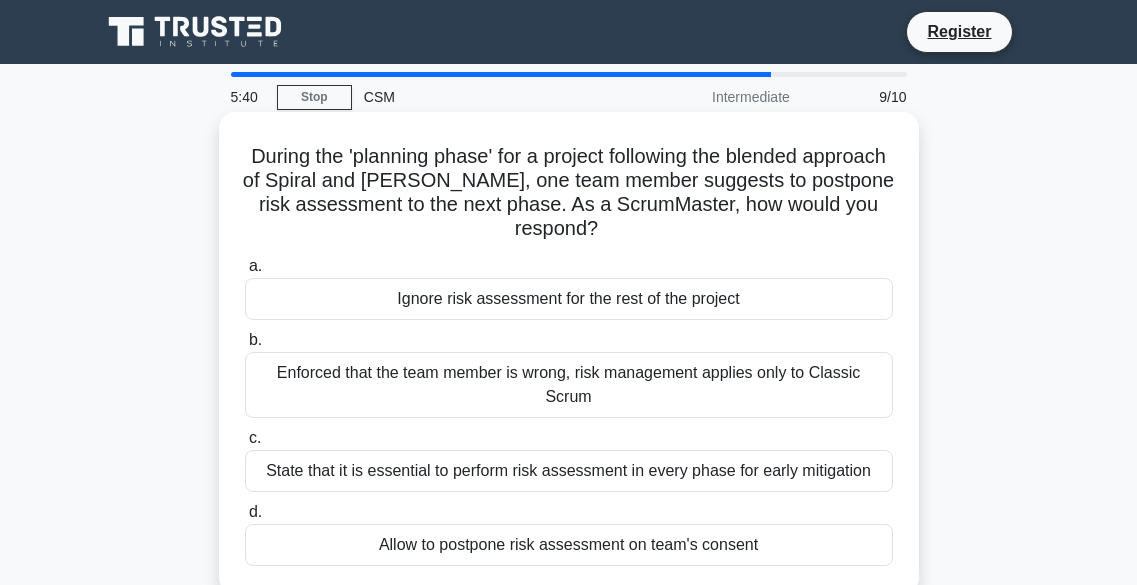 click on "During the 'planning phase' for a project following the blended approach of Spiral and Scrum, one team member suggests to postpone risk assessment to the next phase. As a ScrumMaster, how would you respond?
.spinner_0XTQ{transform-origin:center;animation:spinner_y6GP .75s linear infinite}@keyframes spinner_y6GP{100%{transform:rotate(360deg)}}" at bounding box center [569, 193] 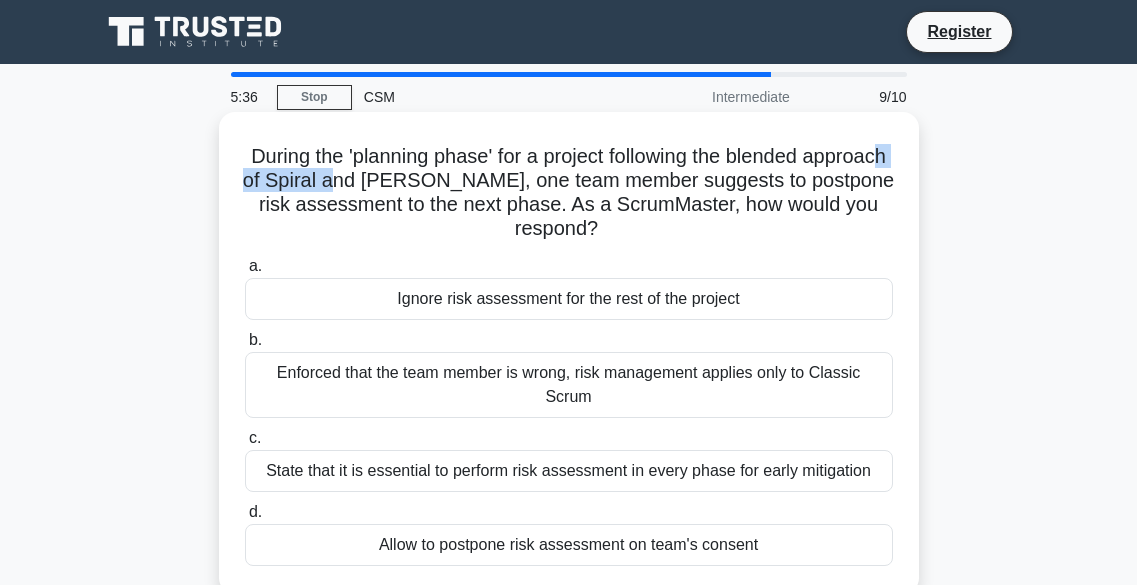 drag, startPoint x: 318, startPoint y: 192, endPoint x: 432, endPoint y: 187, distance: 114.1096 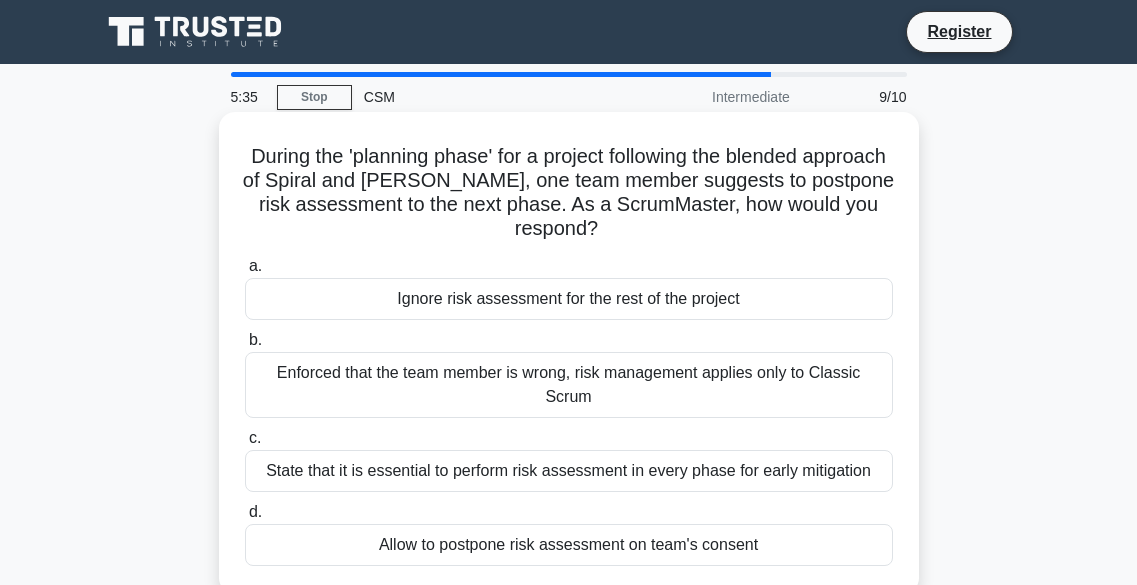 click on "During the 'planning phase' for a project following the blended approach of Spiral and Scrum, one team member suggests to postpone risk assessment to the next phase. As a ScrumMaster, how would you respond?
.spinner_0XTQ{transform-origin:center;animation:spinner_y6GP .75s linear infinite}@keyframes spinner_y6GP{100%{transform:rotate(360deg)}}" at bounding box center [569, 193] 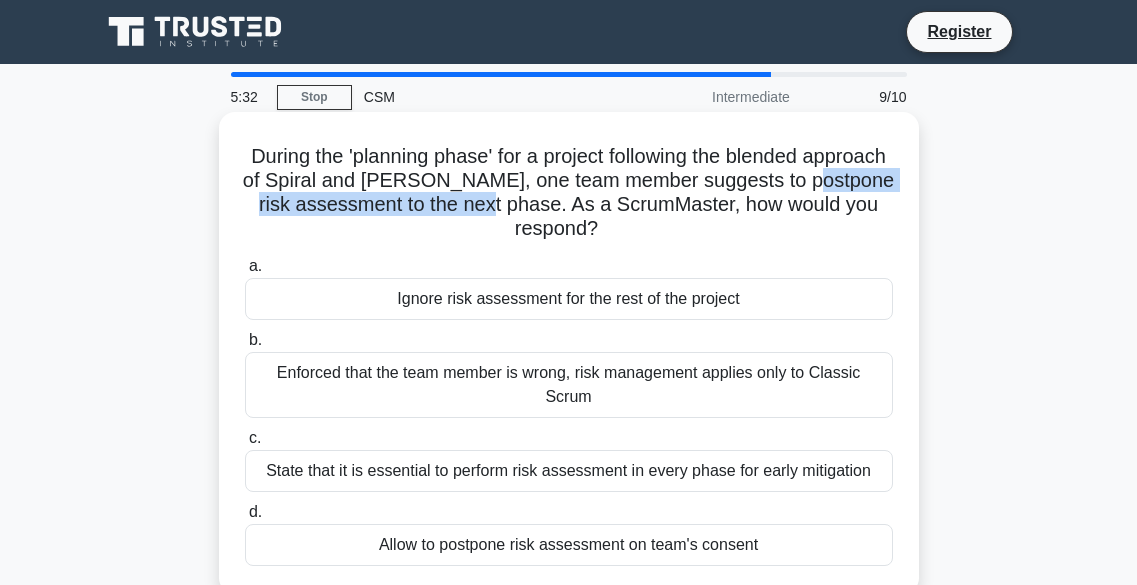 drag, startPoint x: 258, startPoint y: 207, endPoint x: 565, endPoint y: 212, distance: 307.0407 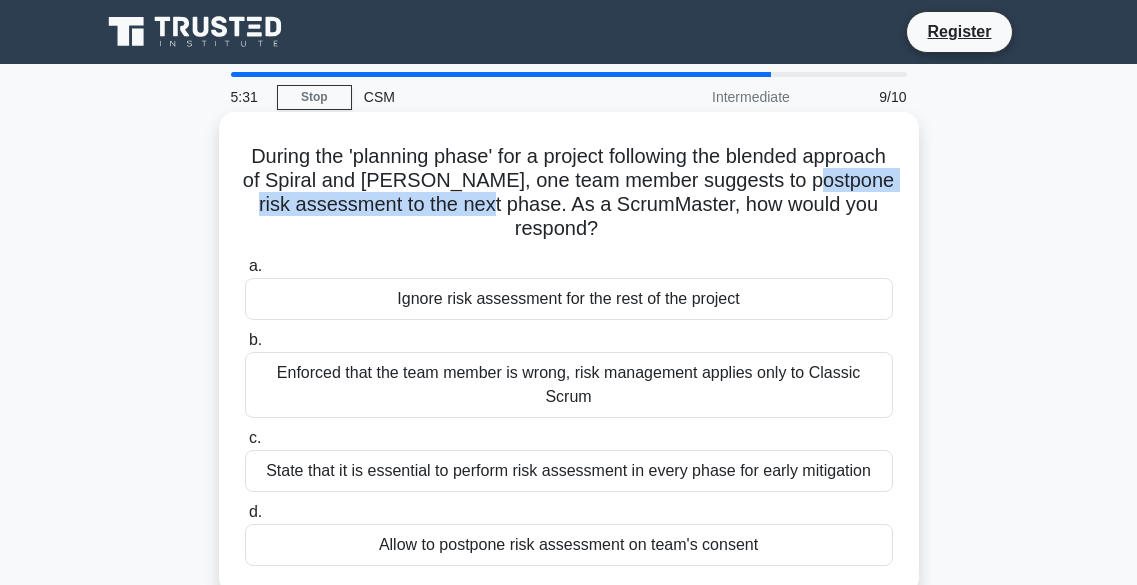 click on "During the 'planning phase' for a project following the blended approach of Spiral and Scrum, one team member suggests to postpone risk assessment to the next phase. As a ScrumMaster, how would you respond?
.spinner_0XTQ{transform-origin:center;animation:spinner_y6GP .75s linear infinite}@keyframes spinner_y6GP{100%{transform:rotate(360deg)}}" at bounding box center (569, 193) 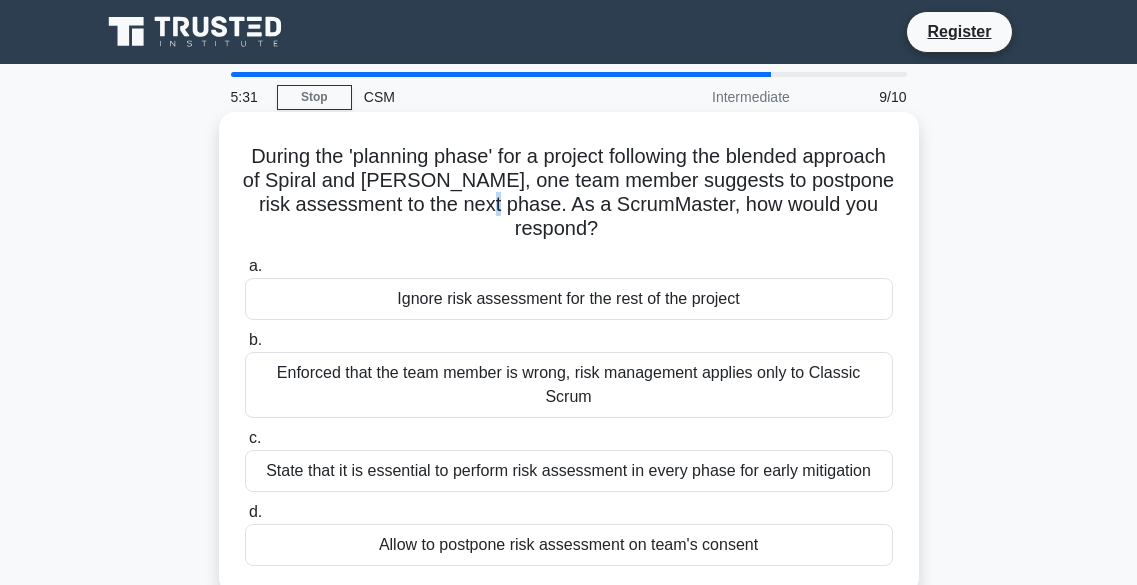 click on "During the 'planning phase' for a project following the blended approach of Spiral and Scrum, one team member suggests to postpone risk assessment to the next phase. As a ScrumMaster, how would you respond?
.spinner_0XTQ{transform-origin:center;animation:spinner_y6GP .75s linear infinite}@keyframes spinner_y6GP{100%{transform:rotate(360deg)}}" at bounding box center (569, 193) 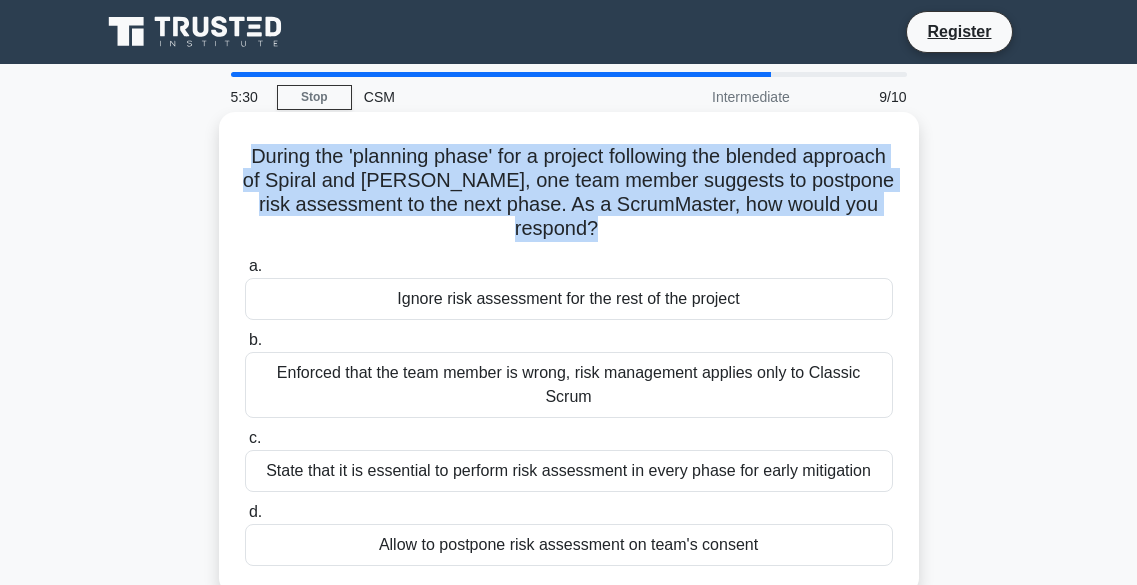 click on "During the 'planning phase' for a project following the blended approach of Spiral and Scrum, one team member suggests to postpone risk assessment to the next phase. As a ScrumMaster, how would you respond?
.spinner_0XTQ{transform-origin:center;animation:spinner_y6GP .75s linear infinite}@keyframes spinner_y6GP{100%{transform:rotate(360deg)}}" at bounding box center (569, 193) 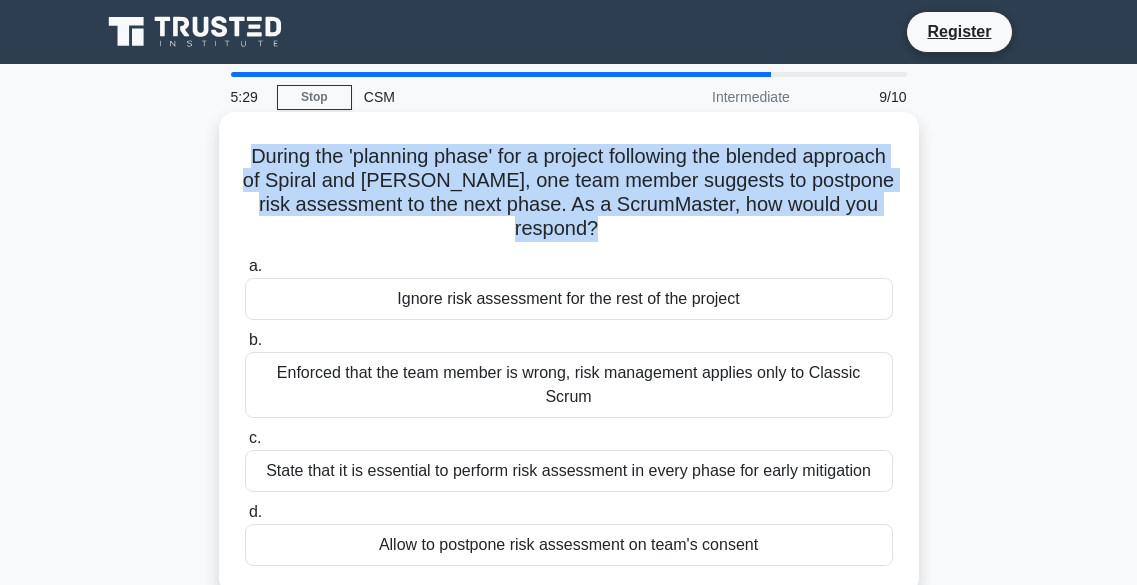 click on "During the 'planning phase' for a project following the blended approach of Spiral and Scrum, one team member suggests to postpone risk assessment to the next phase. As a ScrumMaster, how would you respond?
.spinner_0XTQ{transform-origin:center;animation:spinner_y6GP .75s linear infinite}@keyframes spinner_y6GP{100%{transform:rotate(360deg)}}" at bounding box center (569, 193) 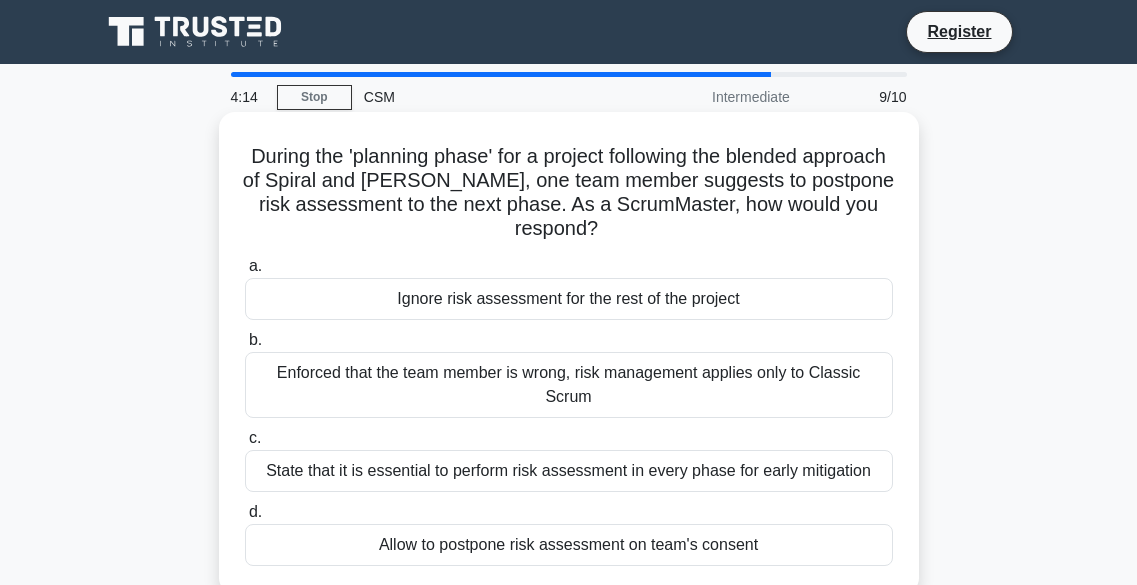 click on "State that it is essential to perform risk assessment in every phase for early mitigation" at bounding box center (569, 471) 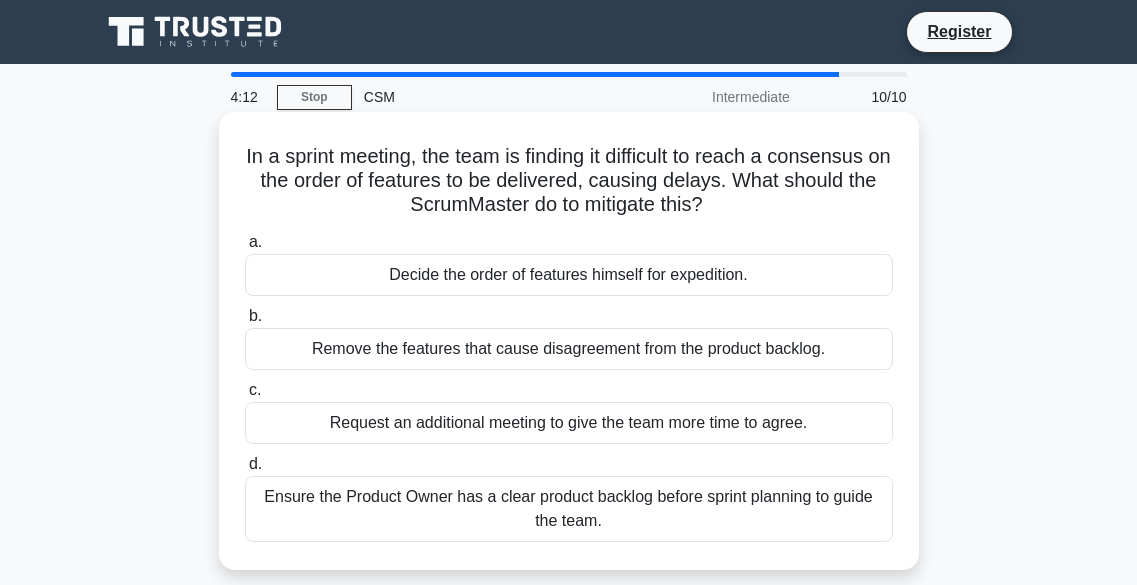 click on "In a sprint meeting, the team is finding it difficult to reach a consensus on the order of features to be delivered, causing delays. What should the ScrumMaster do to mitigate this?
.spinner_0XTQ{transform-origin:center;animation:spinner_y6GP .75s linear infinite}@keyframes spinner_y6GP{100%{transform:rotate(360deg)}}" at bounding box center [569, 181] 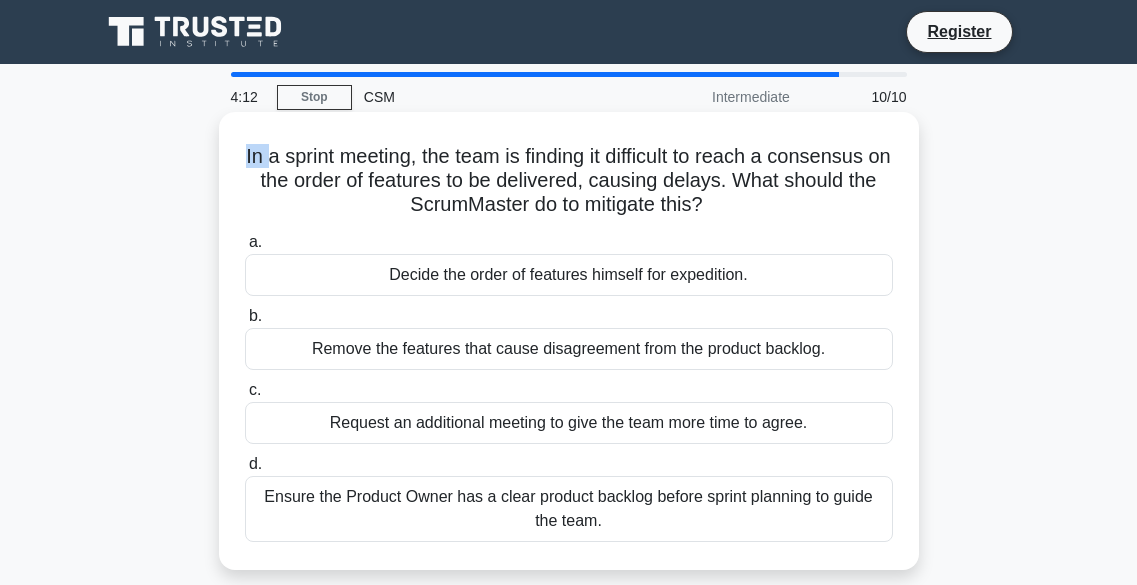 click on "In a sprint meeting, the team is finding it difficult to reach a consensus on the order of features to be delivered, causing delays. What should the ScrumMaster do to mitigate this?
.spinner_0XTQ{transform-origin:center;animation:spinner_y6GP .75s linear infinite}@keyframes spinner_y6GP{100%{transform:rotate(360deg)}}" at bounding box center [569, 181] 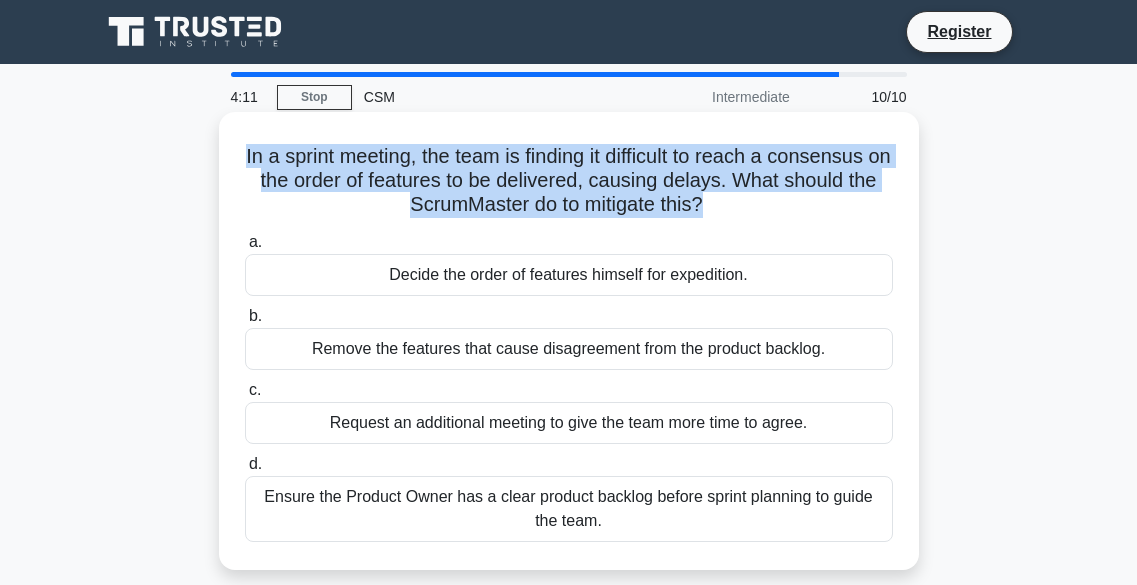 click on "In a sprint meeting, the team is finding it difficult to reach a consensus on the order of features to be delivered, causing delays. What should the ScrumMaster do to mitigate this?
.spinner_0XTQ{transform-origin:center;animation:spinner_y6GP .75s linear infinite}@keyframes spinner_y6GP{100%{transform:rotate(360deg)}}" at bounding box center [569, 181] 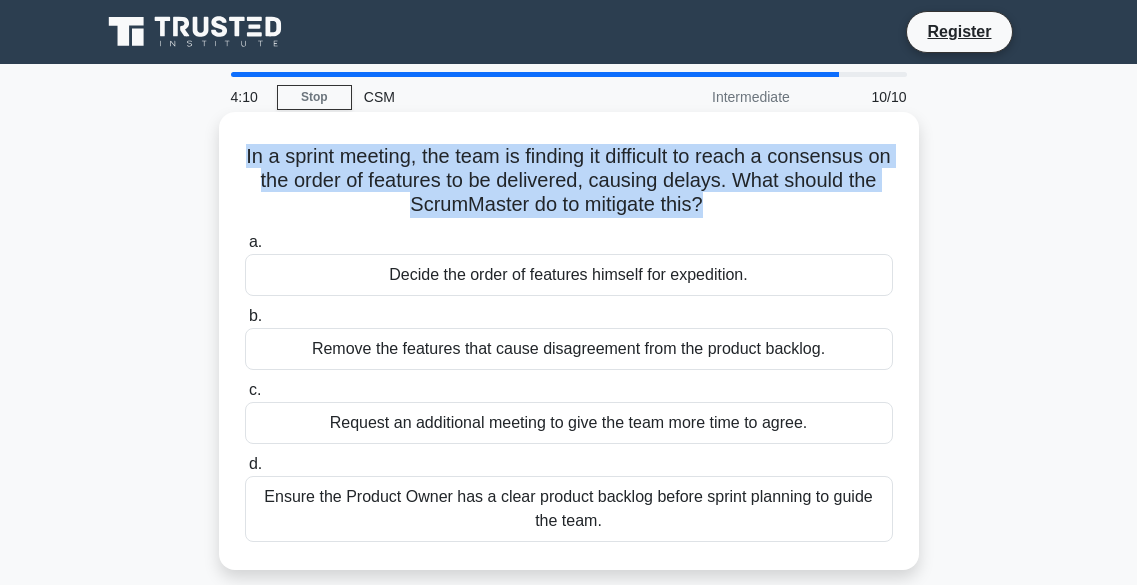 click on "In a sprint meeting, the team is finding it difficult to reach a consensus on the order of features to be delivered, causing delays. What should the ScrumMaster do to mitigate this?
.spinner_0XTQ{transform-origin:center;animation:spinner_y6GP .75s linear infinite}@keyframes spinner_y6GP{100%{transform:rotate(360deg)}}" at bounding box center [569, 181] 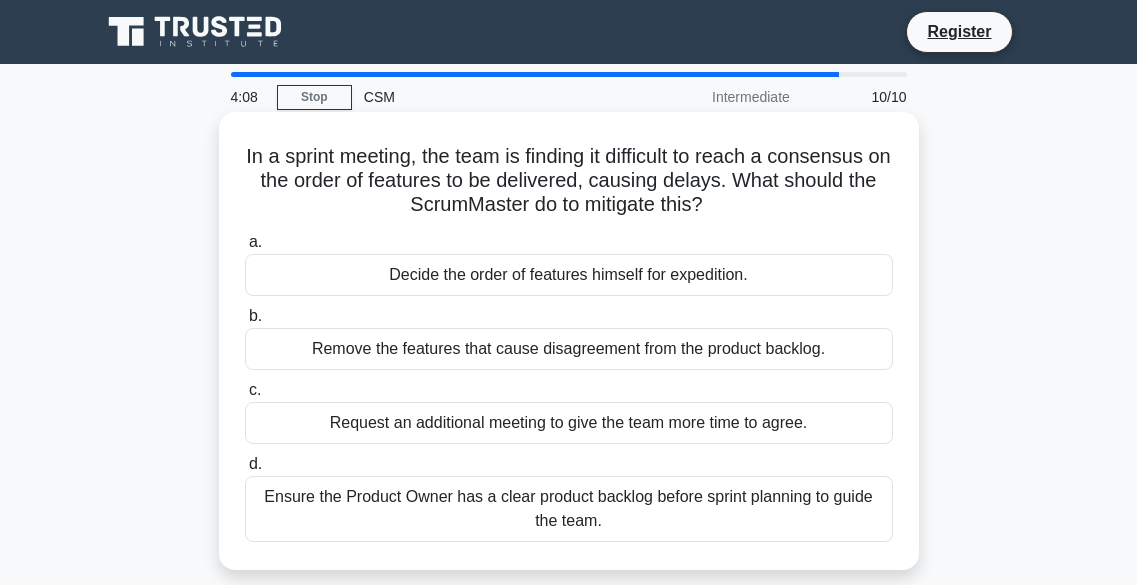 drag, startPoint x: 730, startPoint y: 217, endPoint x: 238, endPoint y: 148, distance: 496.81485 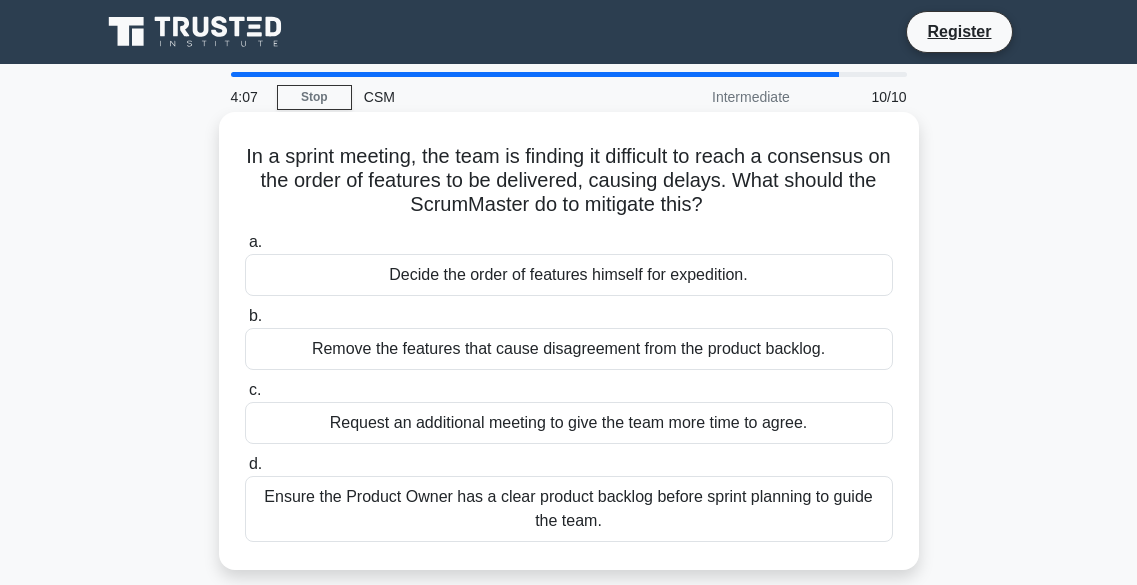 click on "In a sprint meeting, the team is finding it difficult to reach a consensus on the order of features to be delivered, causing delays. What should the ScrumMaster do to mitigate this?
.spinner_0XTQ{transform-origin:center;animation:spinner_y6GP .75s linear infinite}@keyframes spinner_y6GP{100%{transform:rotate(360deg)}}" at bounding box center [569, 181] 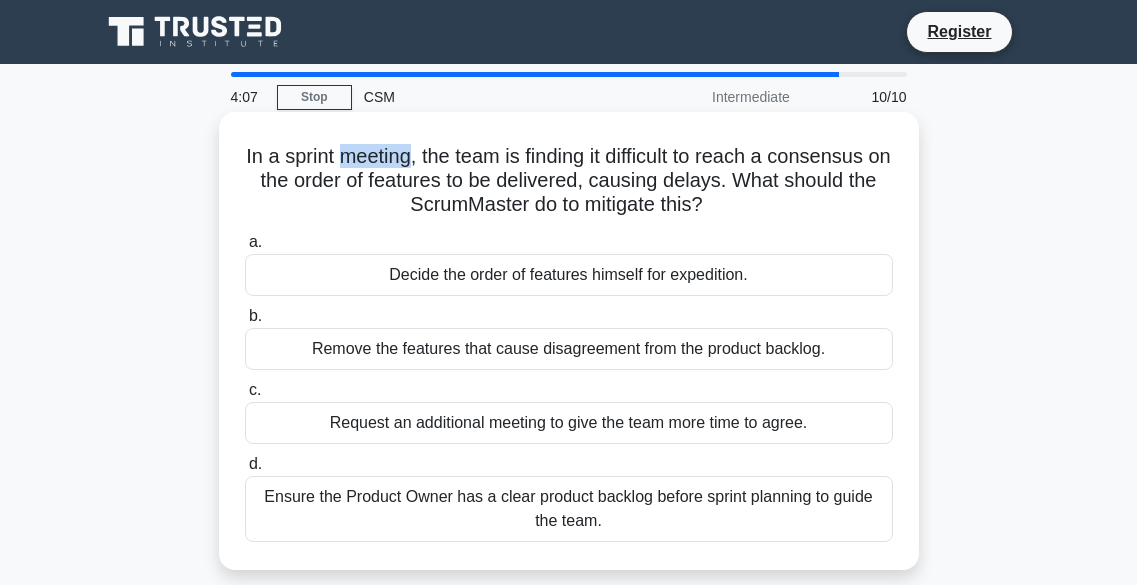 click on "In a sprint meeting, the team is finding it difficult to reach a consensus on the order of features to be delivered, causing delays. What should the ScrumMaster do to mitigate this?
.spinner_0XTQ{transform-origin:center;animation:spinner_y6GP .75s linear infinite}@keyframes spinner_y6GP{100%{transform:rotate(360deg)}}" at bounding box center (569, 181) 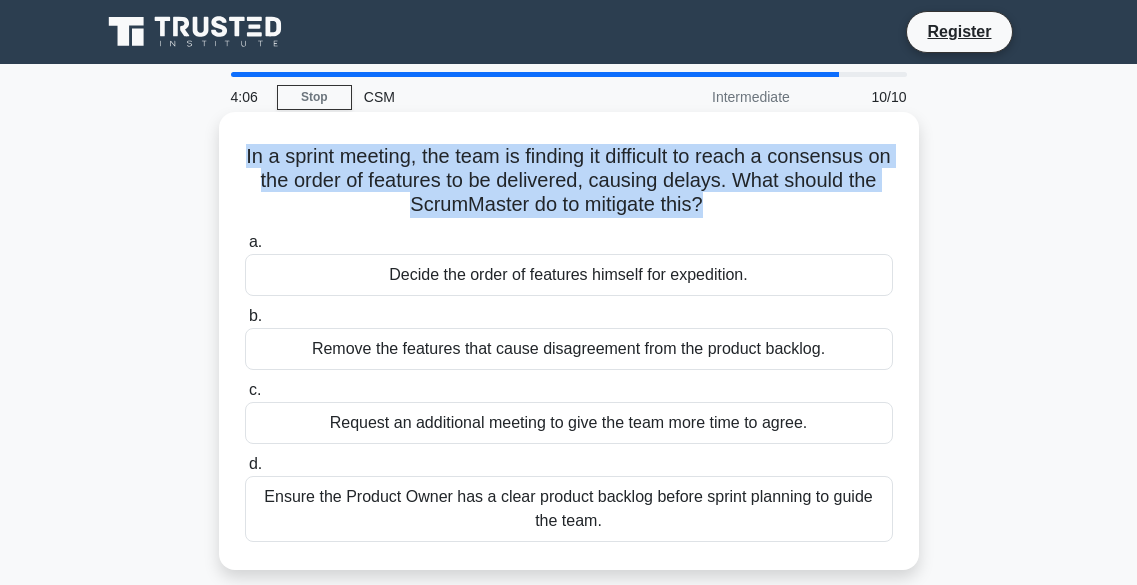 click on "In a sprint meeting, the team is finding it difficult to reach a consensus on the order of features to be delivered, causing delays. What should the ScrumMaster do to mitigate this?
.spinner_0XTQ{transform-origin:center;animation:spinner_y6GP .75s linear infinite}@keyframes spinner_y6GP{100%{transform:rotate(360deg)}}" at bounding box center [569, 181] 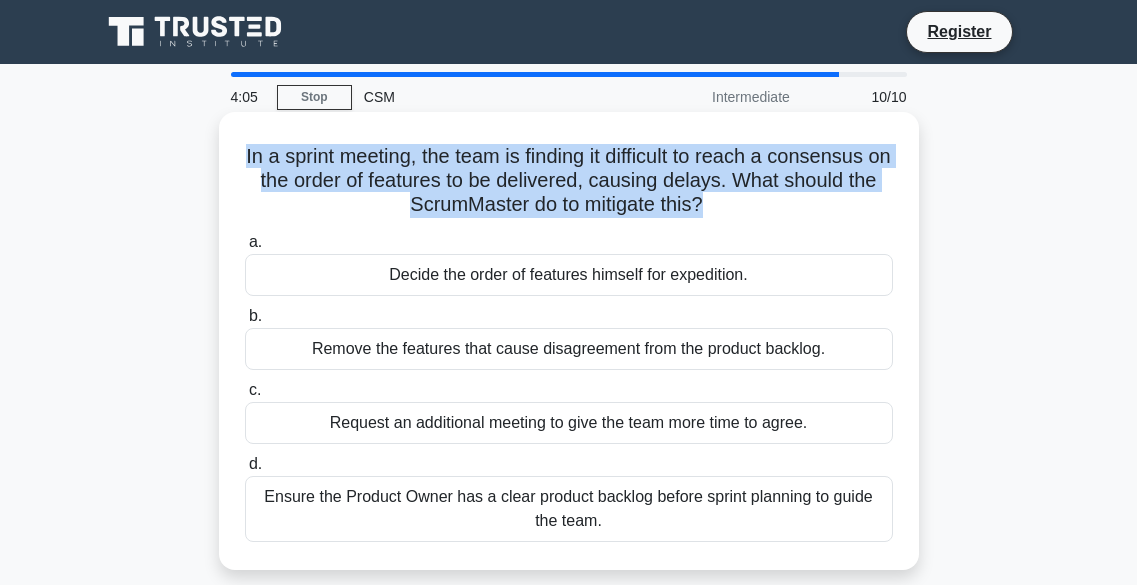 click on "In a sprint meeting, the team is finding it difficult to reach a consensus on the order of features to be delivered, causing delays. What should the ScrumMaster do to mitigate this?
.spinner_0XTQ{transform-origin:center;animation:spinner_y6GP .75s linear infinite}@keyframes spinner_y6GP{100%{transform:rotate(360deg)}}" at bounding box center [569, 181] 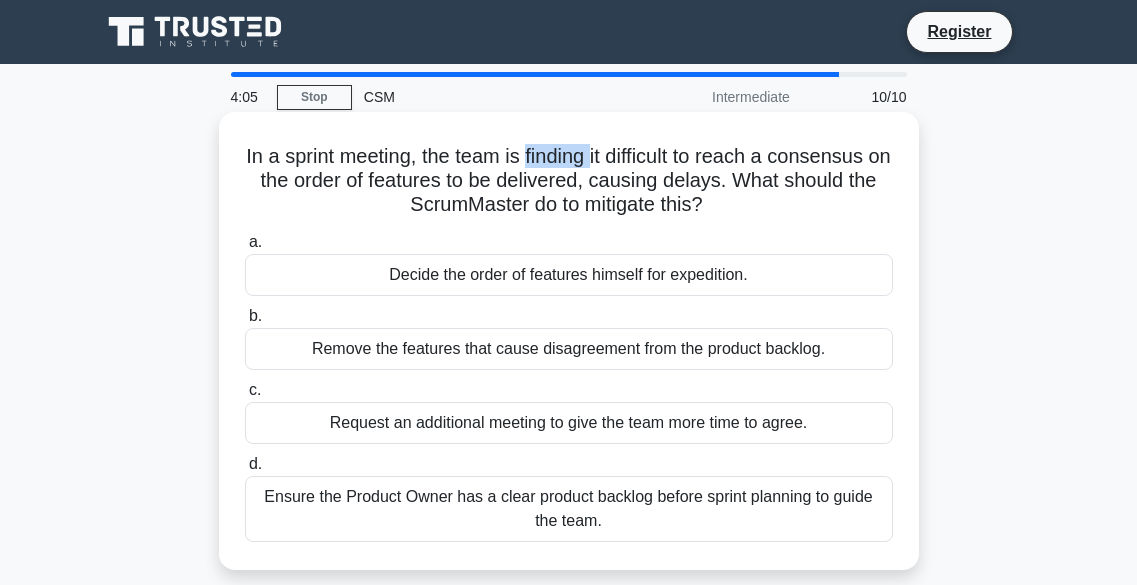 click on "In a sprint meeting, the team is finding it difficult to reach a consensus on the order of features to be delivered, causing delays. What should the ScrumMaster do to mitigate this?
.spinner_0XTQ{transform-origin:center;animation:spinner_y6GP .75s linear infinite}@keyframes spinner_y6GP{100%{transform:rotate(360deg)}}" at bounding box center [569, 181] 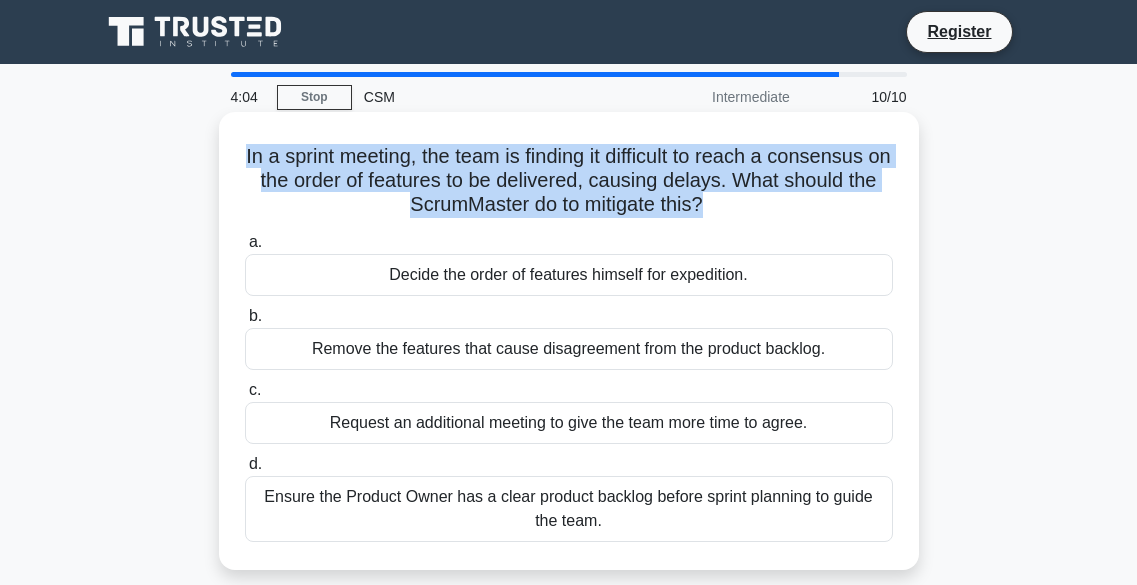 click on "In a sprint meeting, the team is finding it difficult to reach a consensus on the order of features to be delivered, causing delays. What should the ScrumMaster do to mitigate this?
.spinner_0XTQ{transform-origin:center;animation:spinner_y6GP .75s linear infinite}@keyframes spinner_y6GP{100%{transform:rotate(360deg)}}" at bounding box center (569, 181) 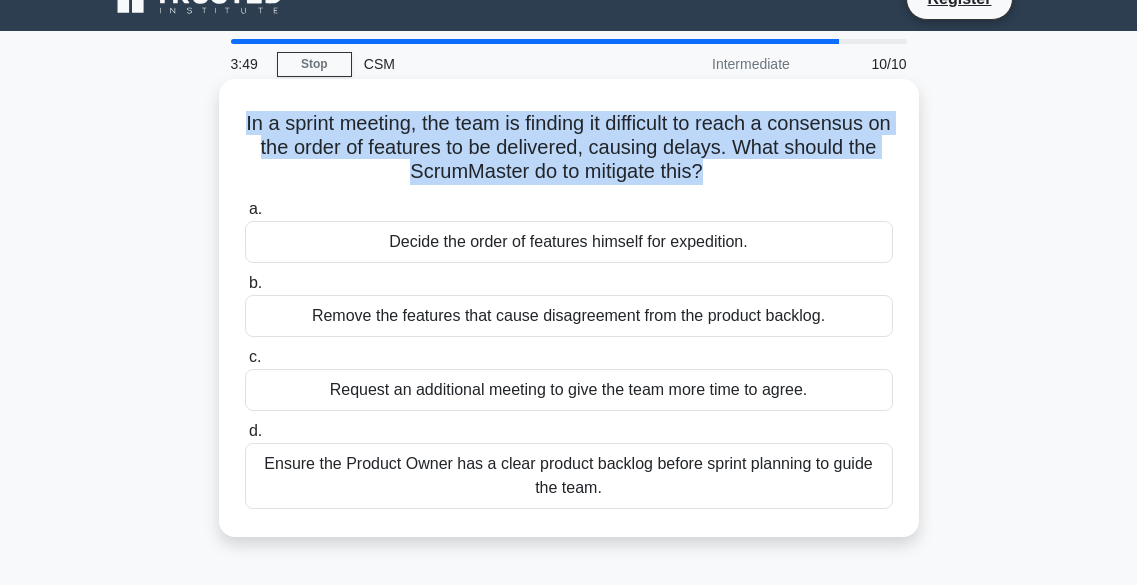 scroll, scrollTop: 34, scrollLeft: 0, axis: vertical 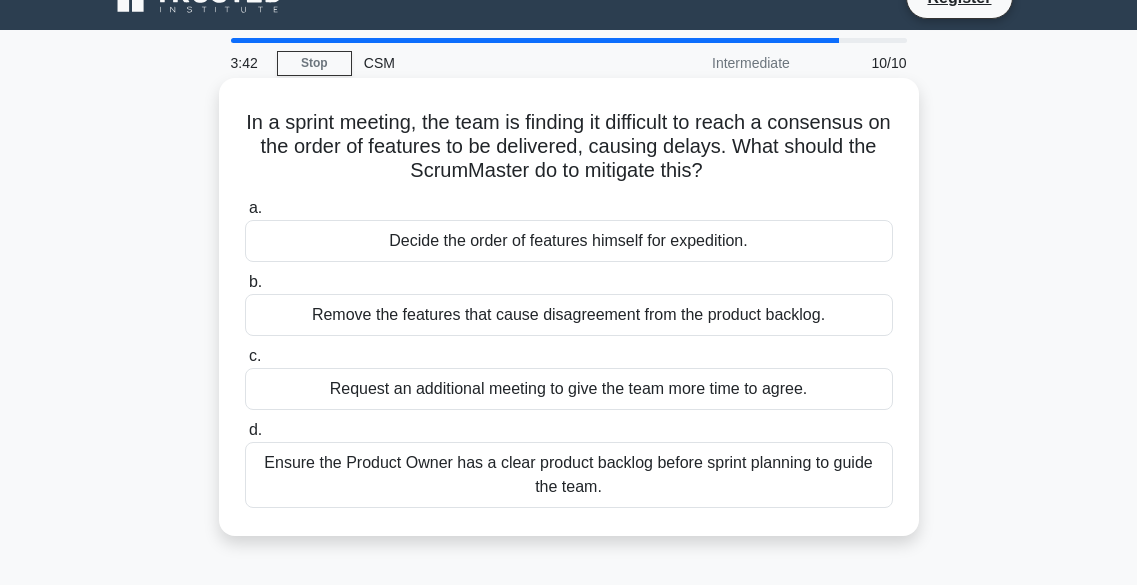 click on "Ensure the Product Owner has a clear product backlog before sprint planning to guide the team." at bounding box center (569, 475) 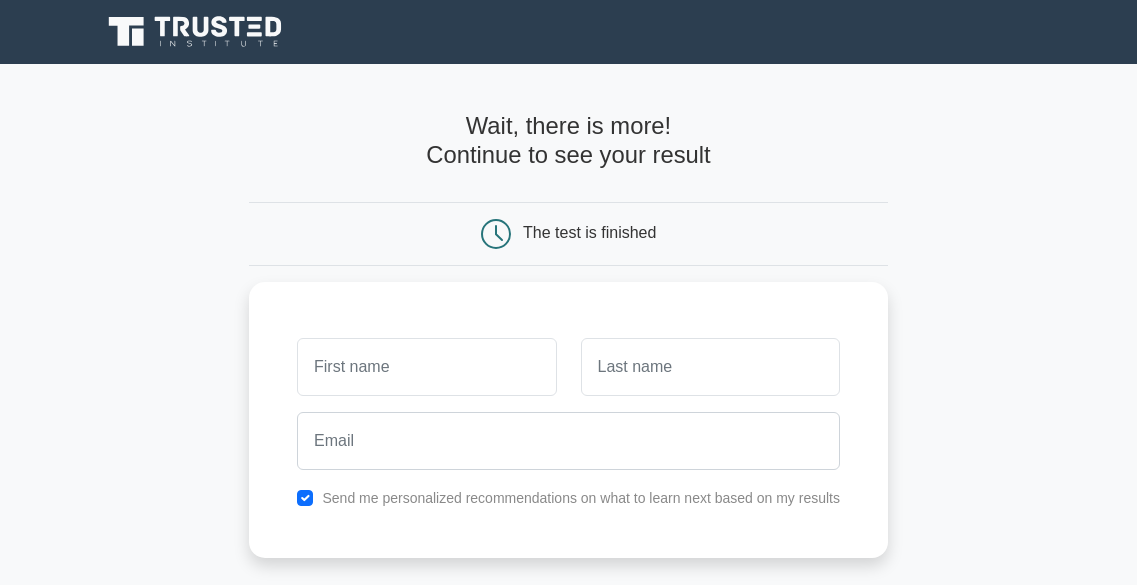 scroll, scrollTop: 290, scrollLeft: 0, axis: vertical 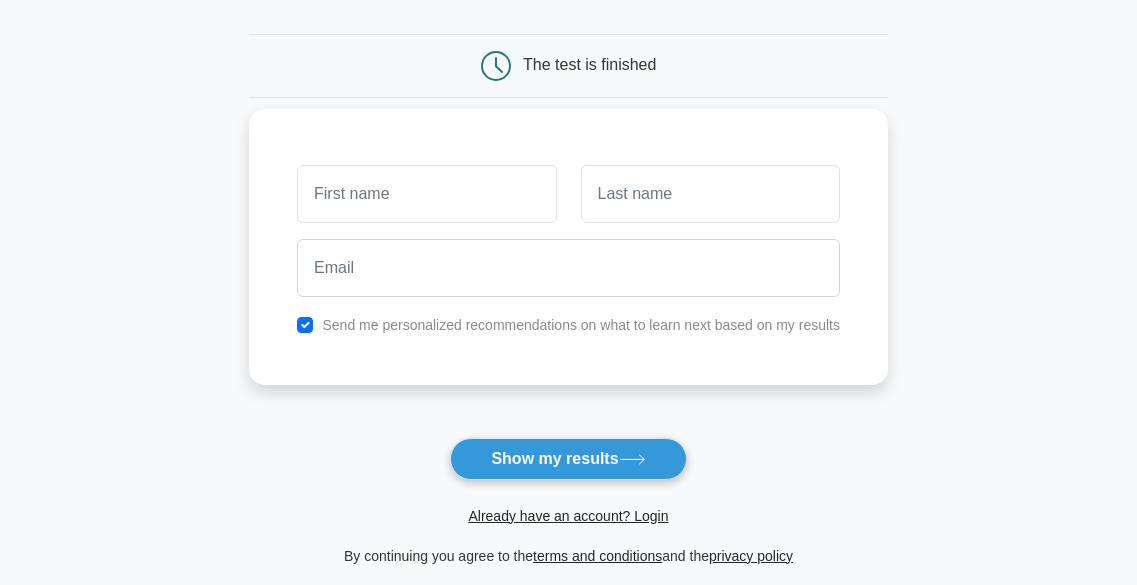 click at bounding box center [426, 194] 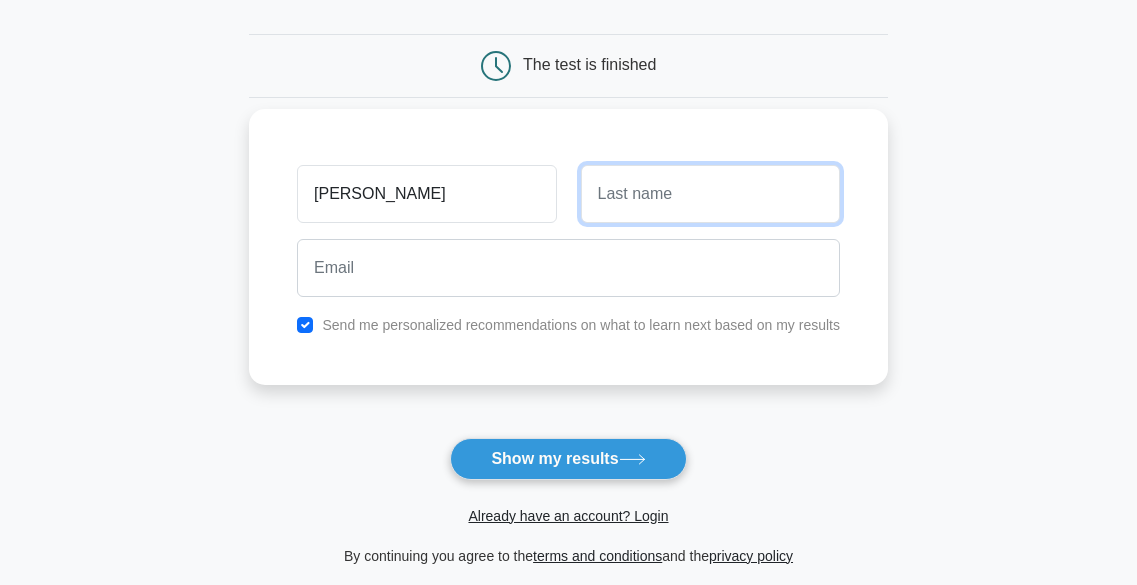click at bounding box center [710, 194] 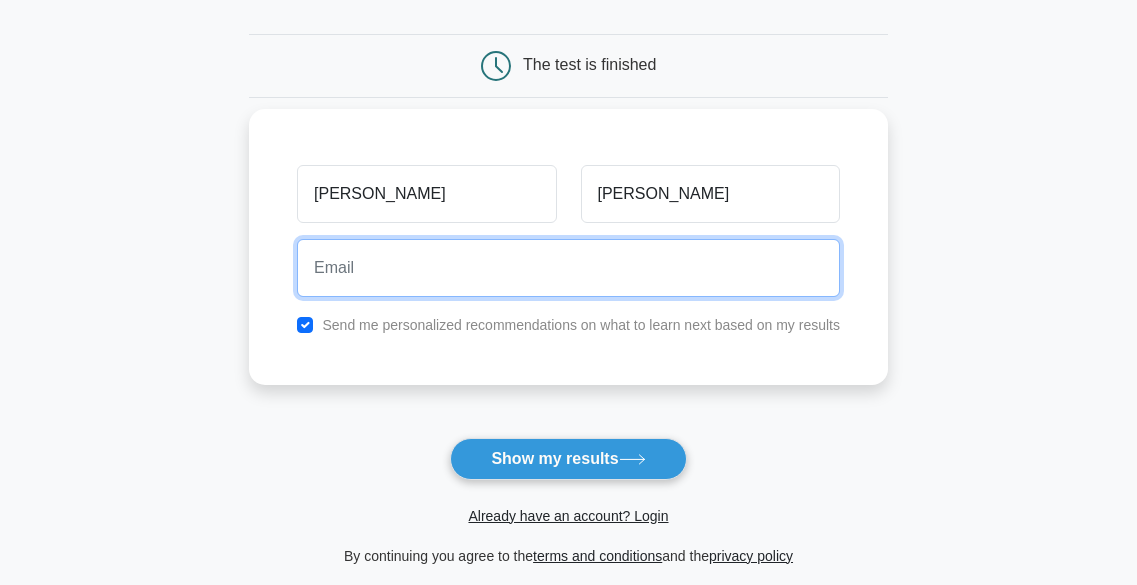 click at bounding box center (568, 268) 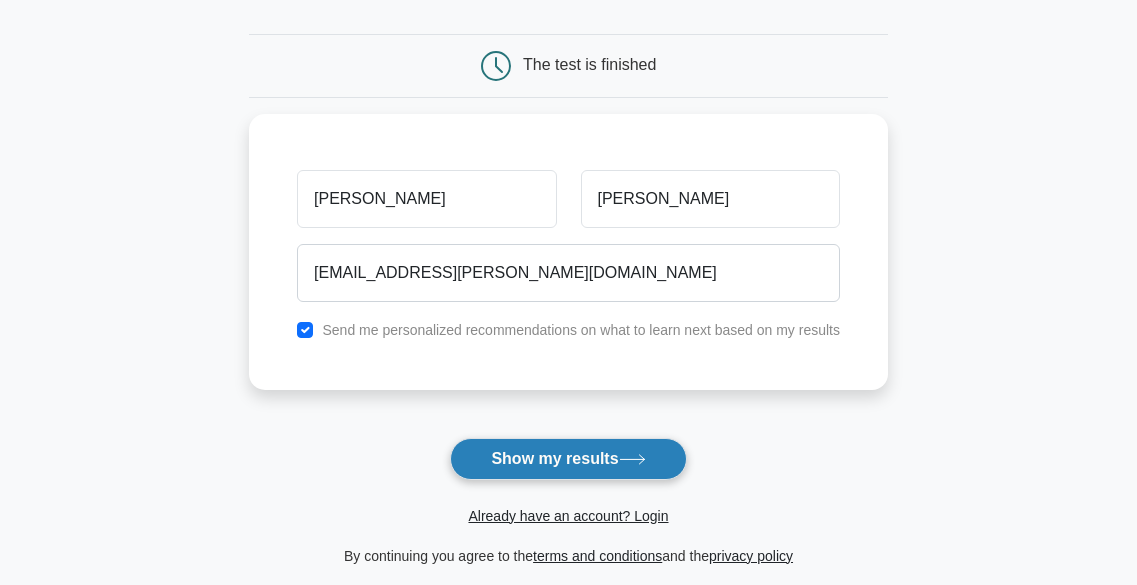 click on "Show my results" at bounding box center (568, 459) 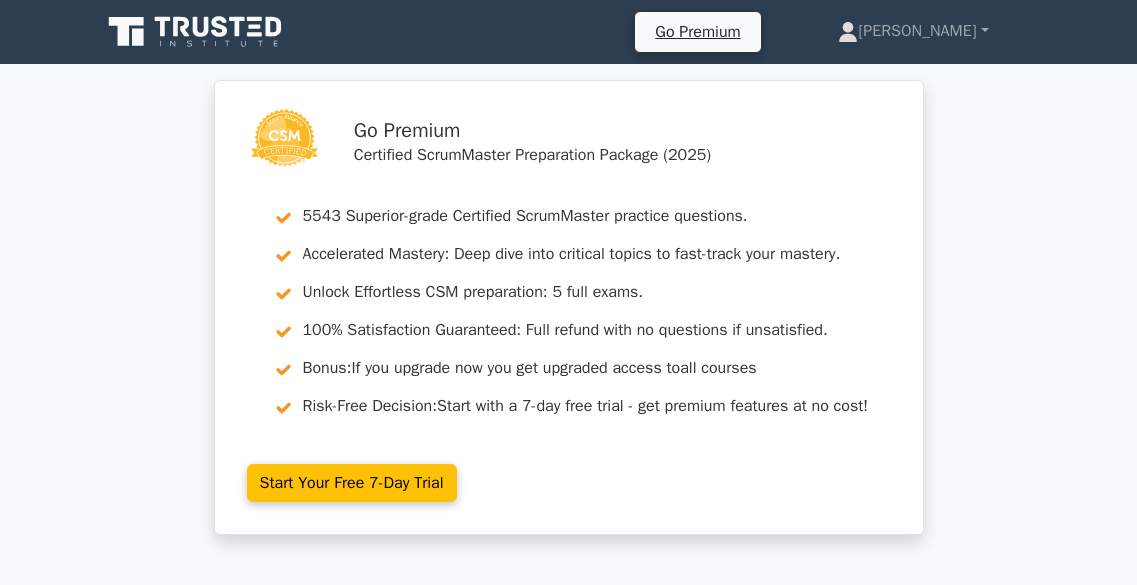 scroll, scrollTop: 0, scrollLeft: 0, axis: both 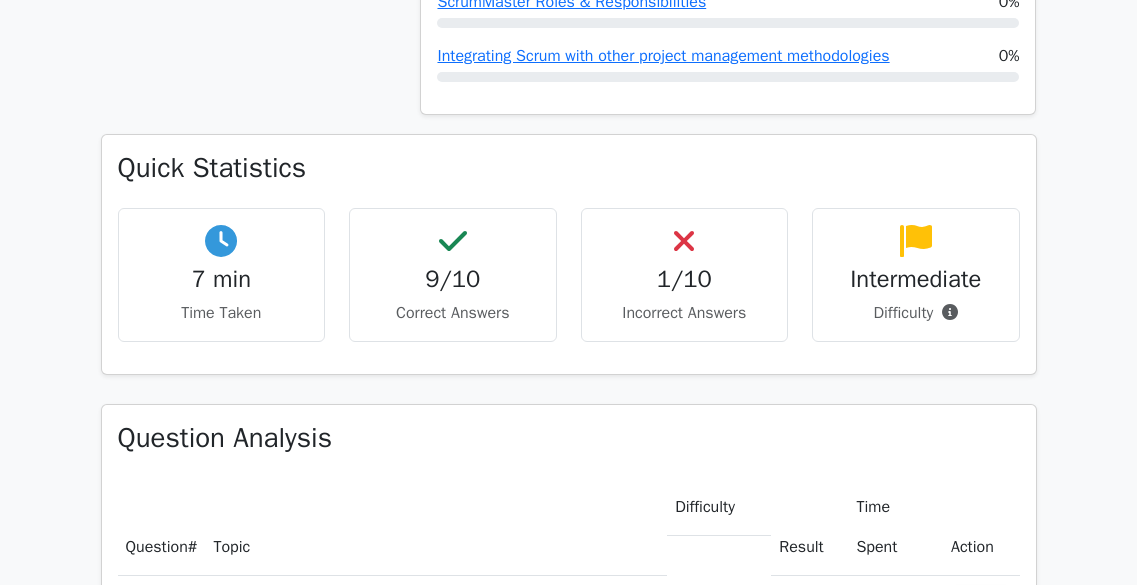 click on "1/10" at bounding box center (685, 279) 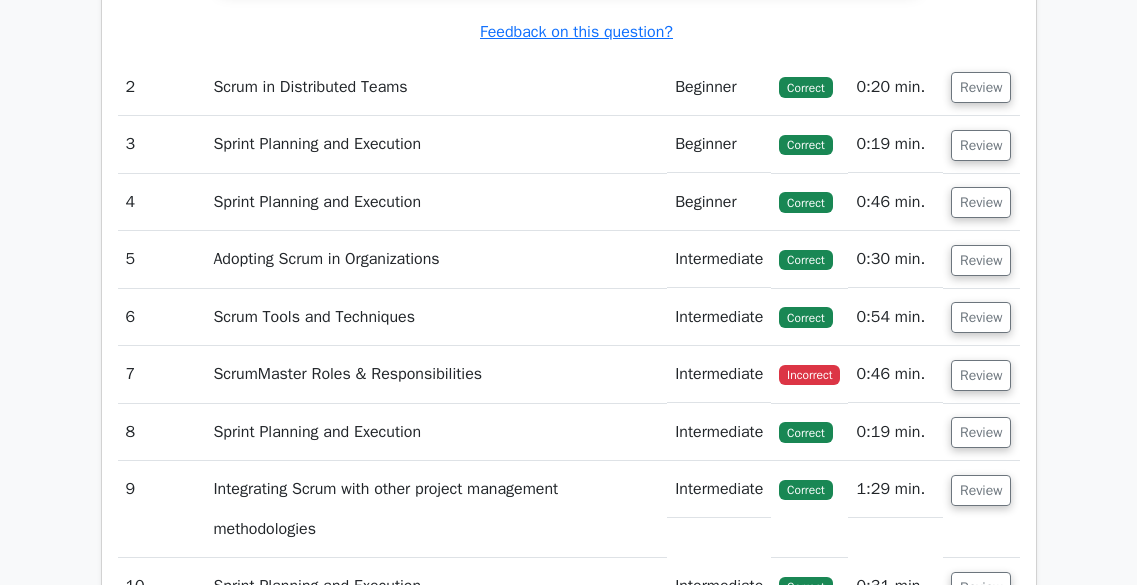 scroll, scrollTop: 2550, scrollLeft: 0, axis: vertical 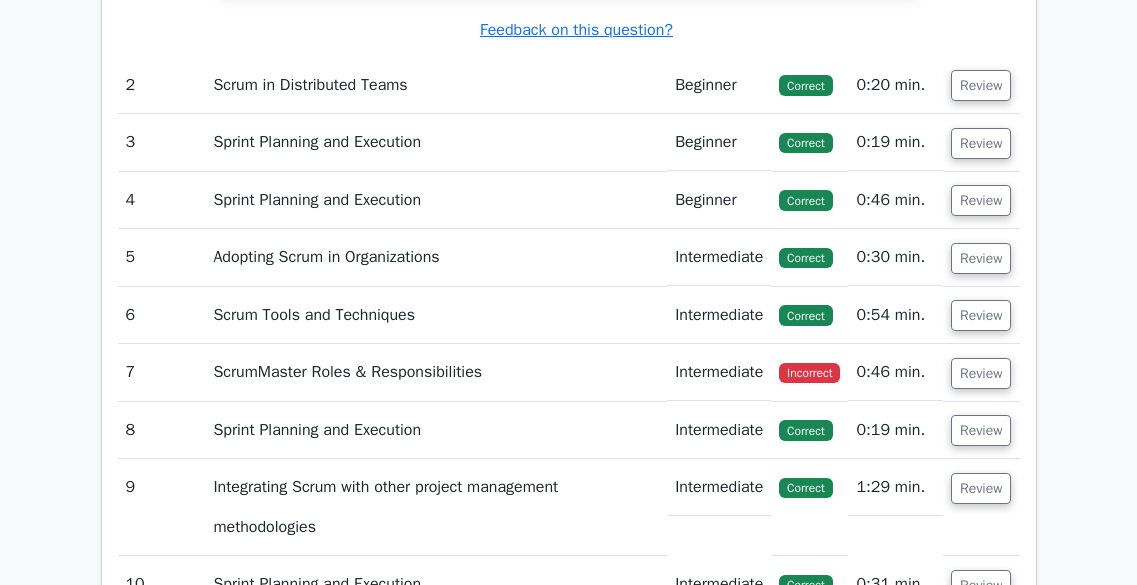 click on "ScrumMaster Roles & Responsibilities" at bounding box center (436, 372) 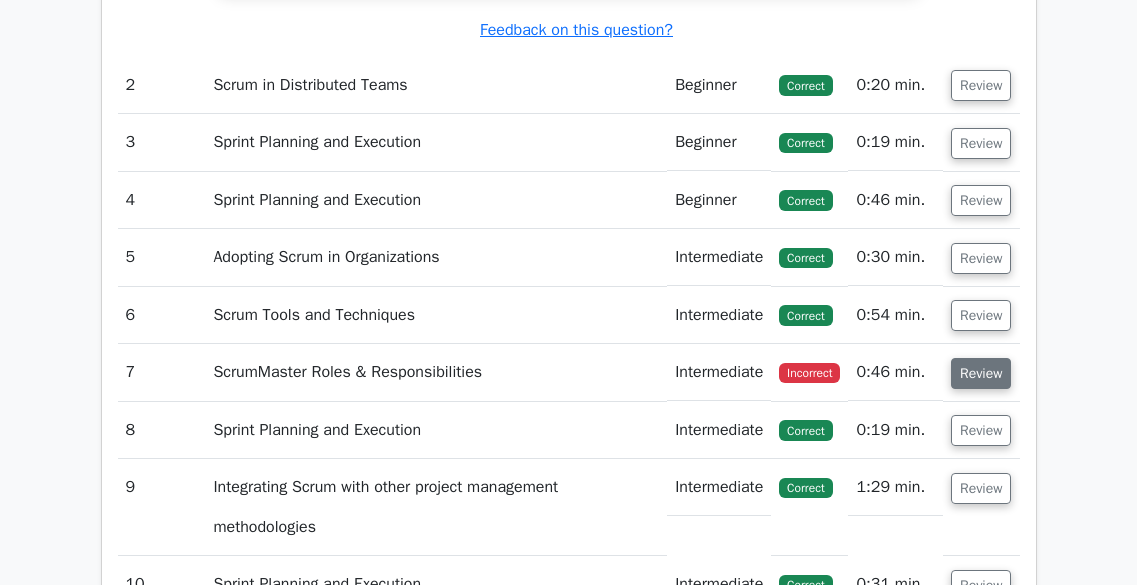 click on "Review" at bounding box center (981, 373) 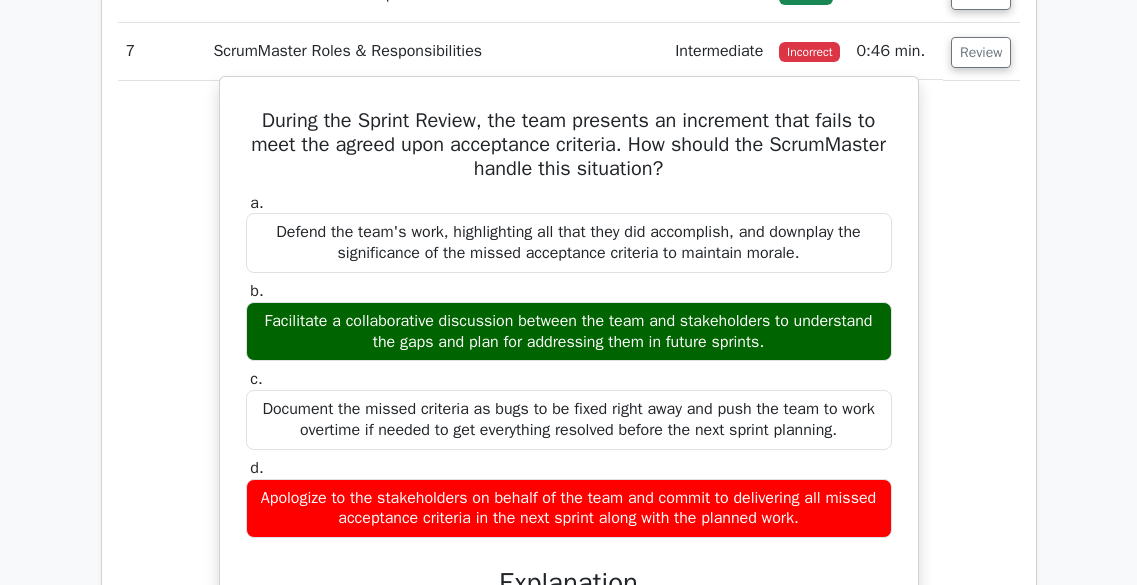 scroll, scrollTop: 2872, scrollLeft: 0, axis: vertical 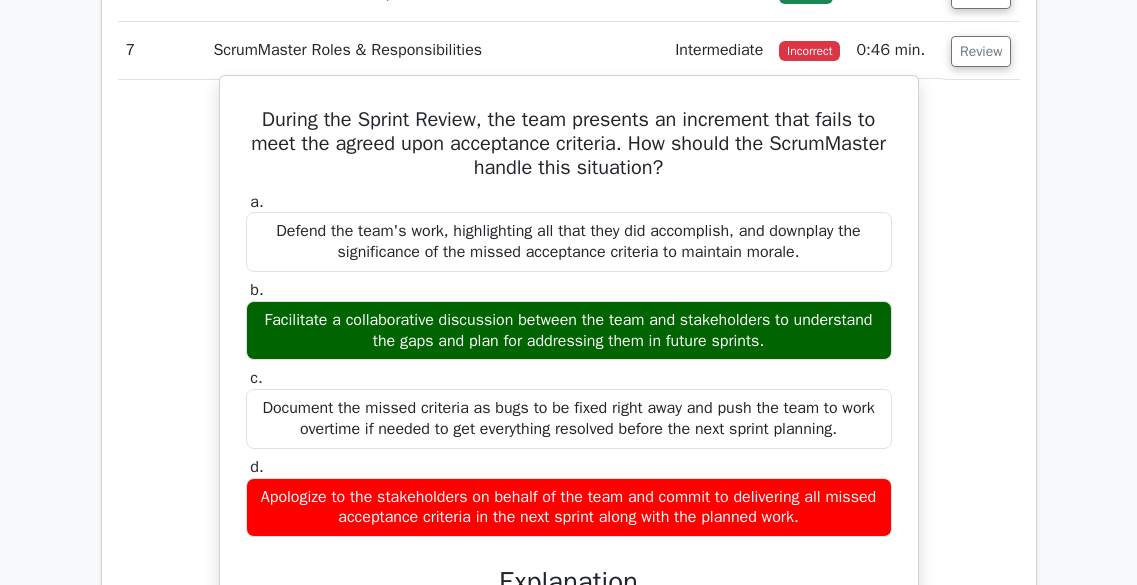 click on "Facilitate a collaborative discussion between the team and stakeholders to understand the gaps and plan for addressing them in future sprints." at bounding box center [569, 331] 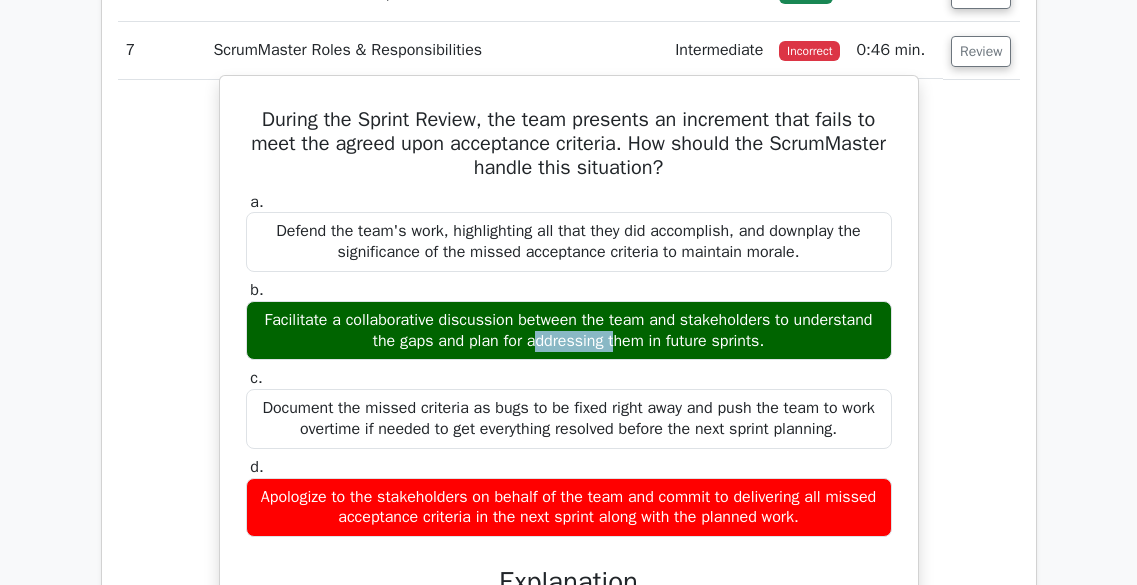 click on "Facilitate a collaborative discussion between the team and stakeholders to understand the gaps and plan for addressing them in future sprints." at bounding box center (569, 331) 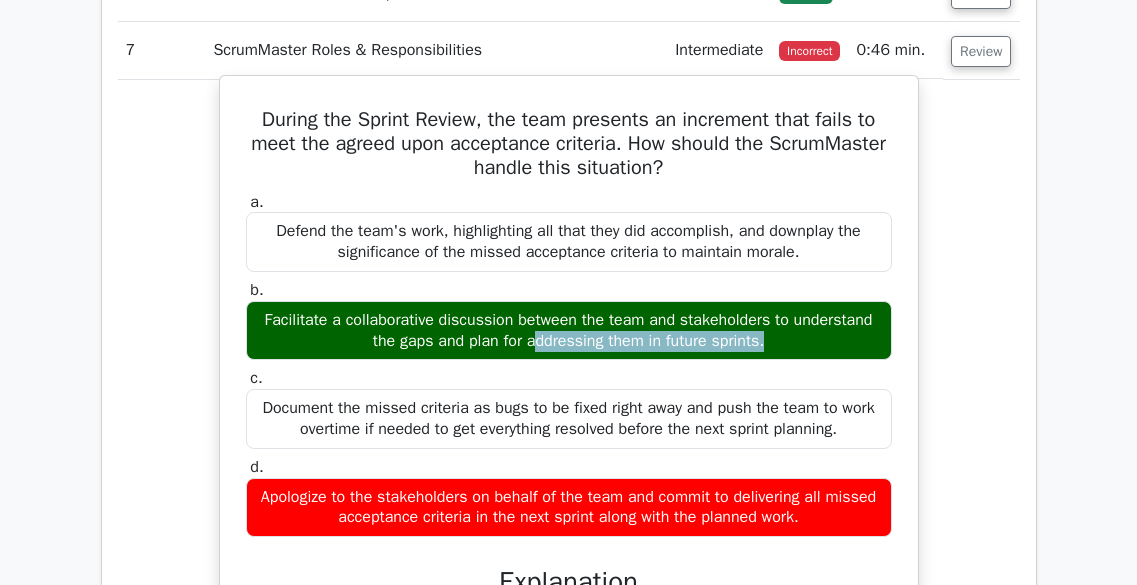 click on "Facilitate a collaborative discussion between the team and stakeholders to understand the gaps and plan for addressing them in future sprints." at bounding box center (569, 331) 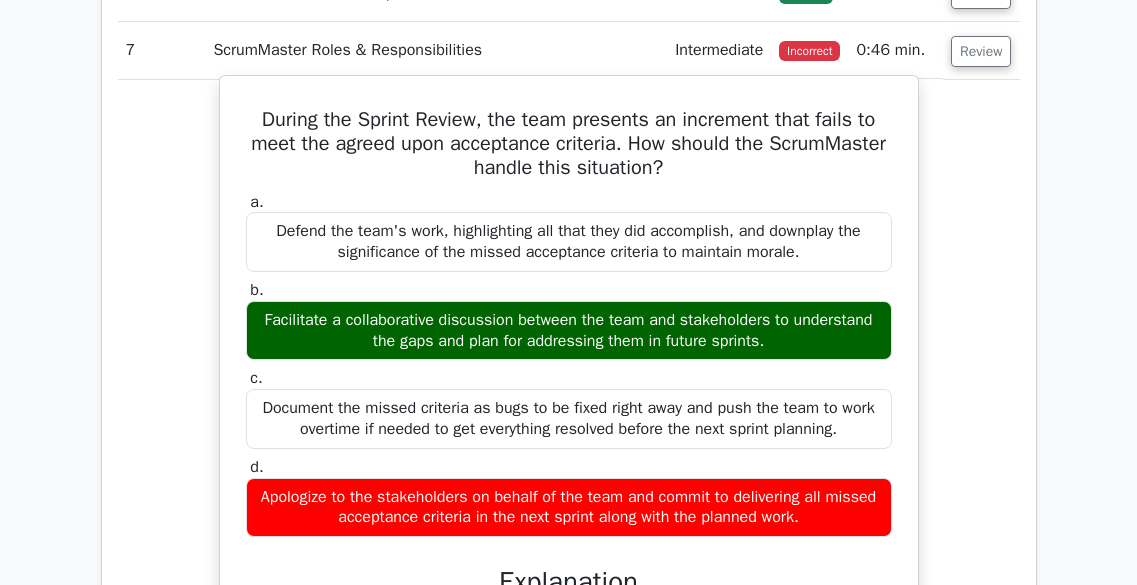 drag, startPoint x: 786, startPoint y: 325, endPoint x: 245, endPoint y: 284, distance: 542.5514 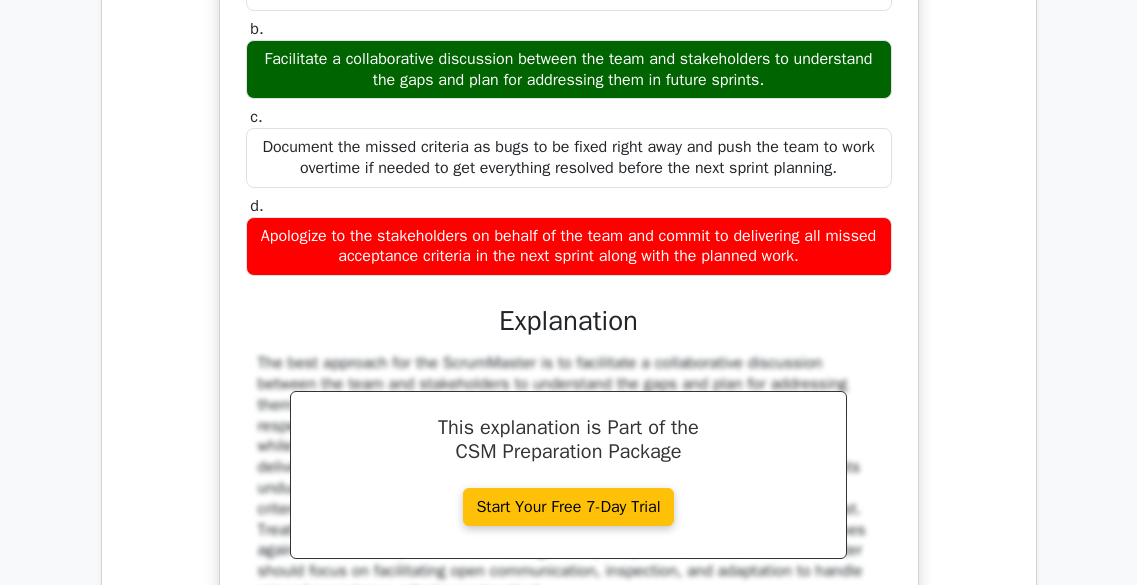 scroll, scrollTop: 3134, scrollLeft: 0, axis: vertical 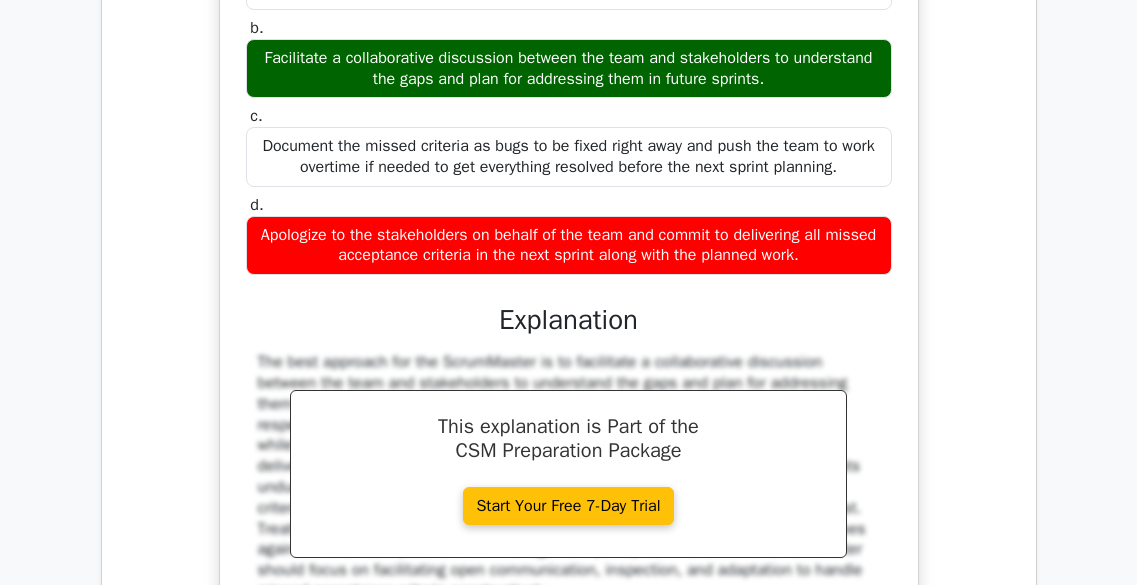click on "Apologize to the stakeholders on behalf of the team and commit to delivering all missed acceptance criteria in the next sprint along with the planned work." at bounding box center (569, 246) 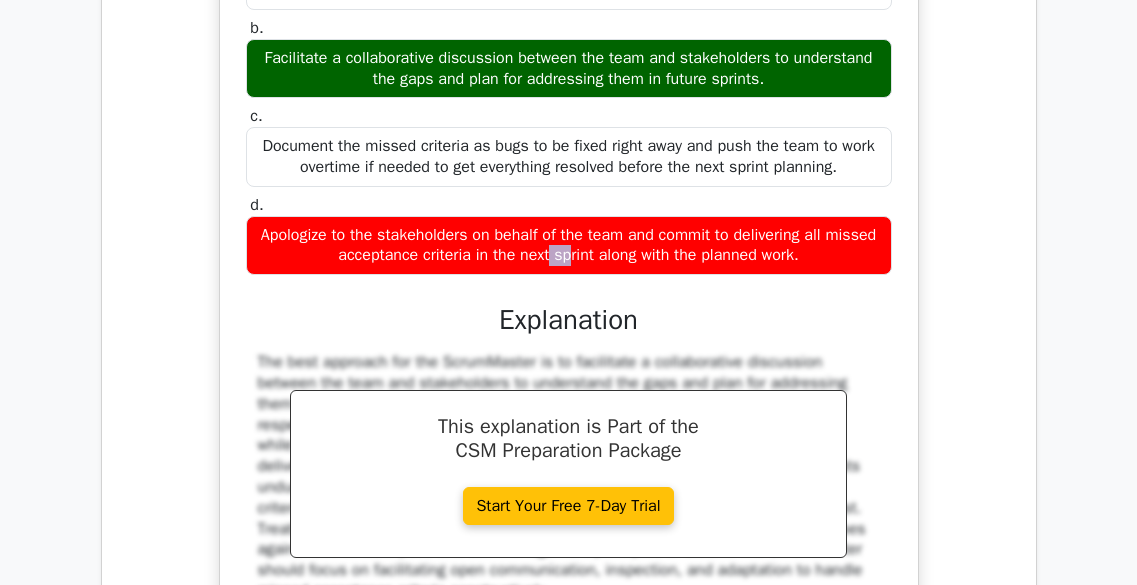 click on "Apologize to the stakeholders on behalf of the team and commit to delivering all missed acceptance criteria in the next sprint along with the planned work." at bounding box center (569, 246) 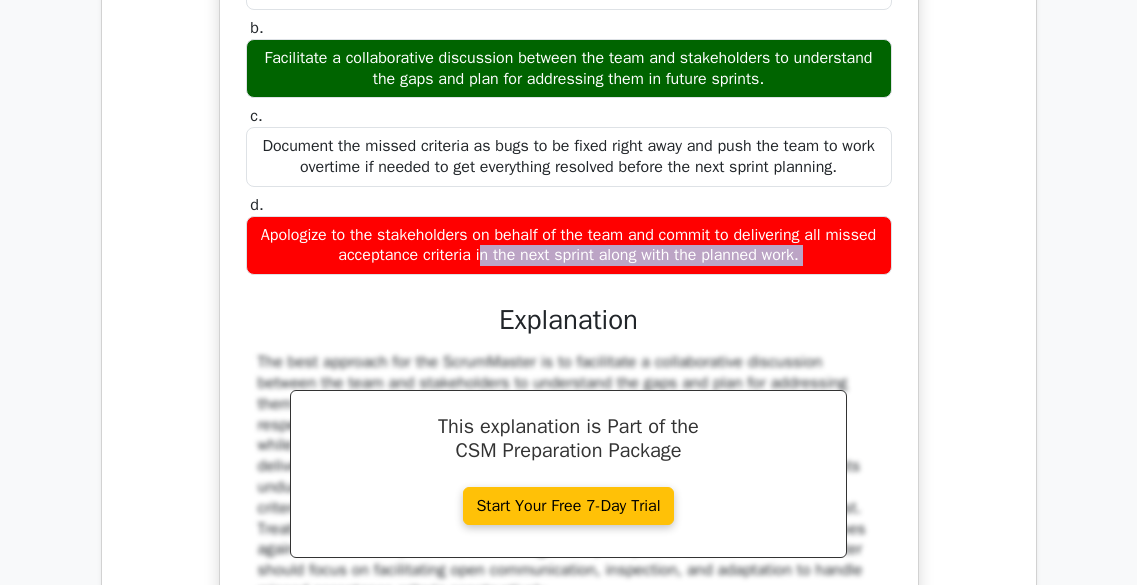 click on "Apologize to the stakeholders on behalf of the team and commit to delivering all missed acceptance criteria in the next sprint along with the planned work." at bounding box center (569, 246) 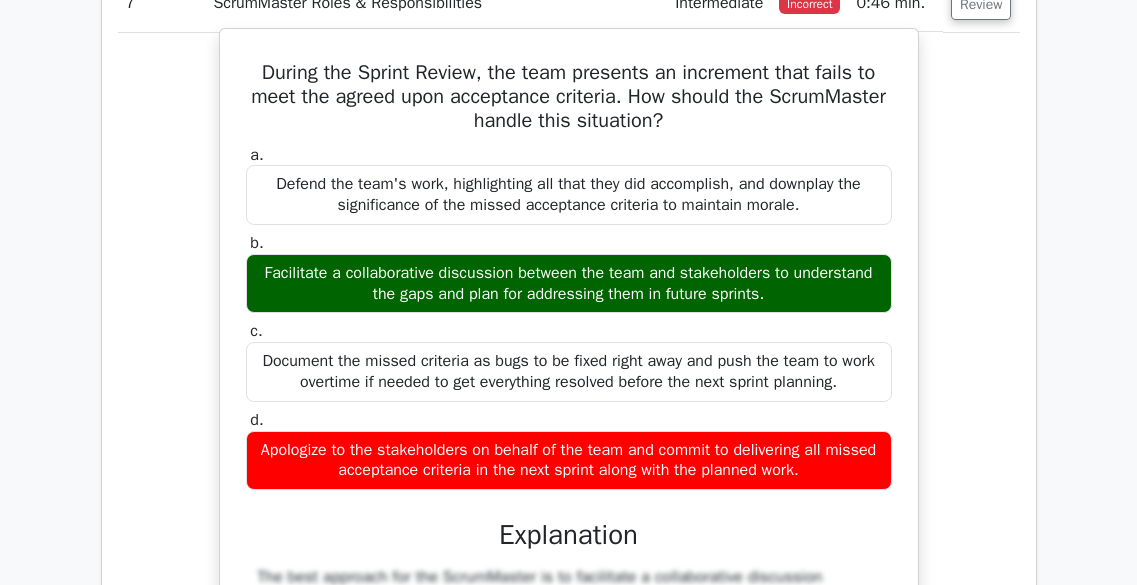 scroll, scrollTop: 2918, scrollLeft: 0, axis: vertical 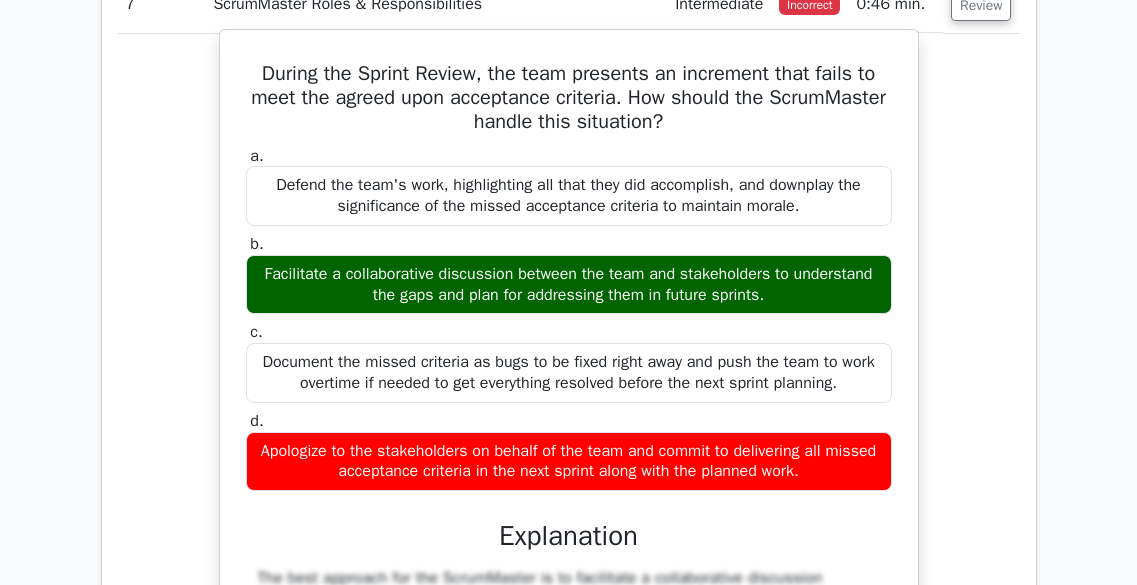 click on "Facilitate a collaborative discussion between the team and stakeholders to understand the gaps and plan for addressing them in future sprints." at bounding box center (569, 285) 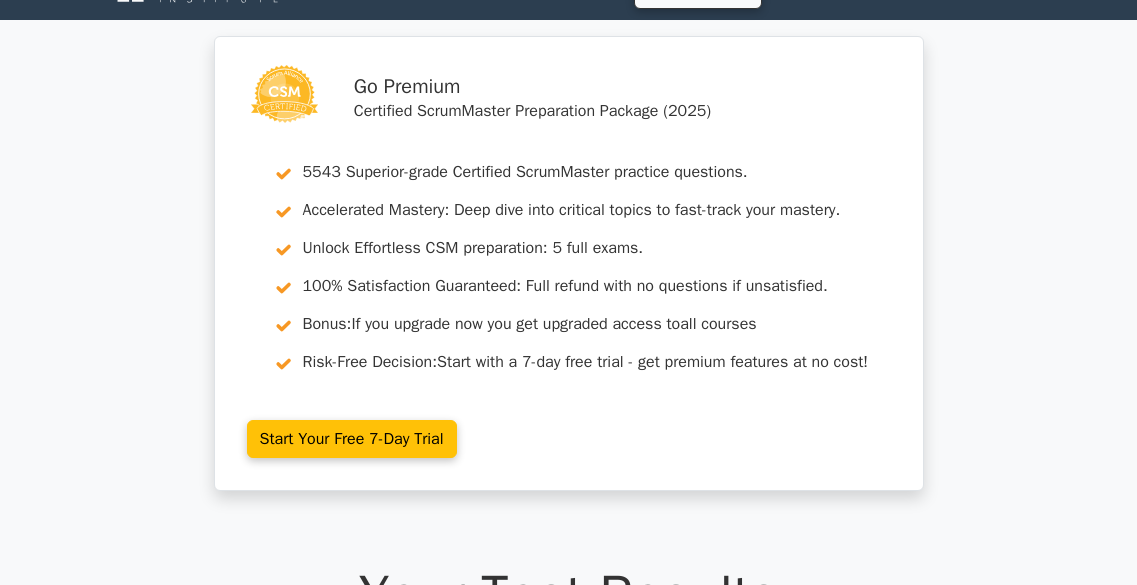 scroll, scrollTop: 0, scrollLeft: 0, axis: both 